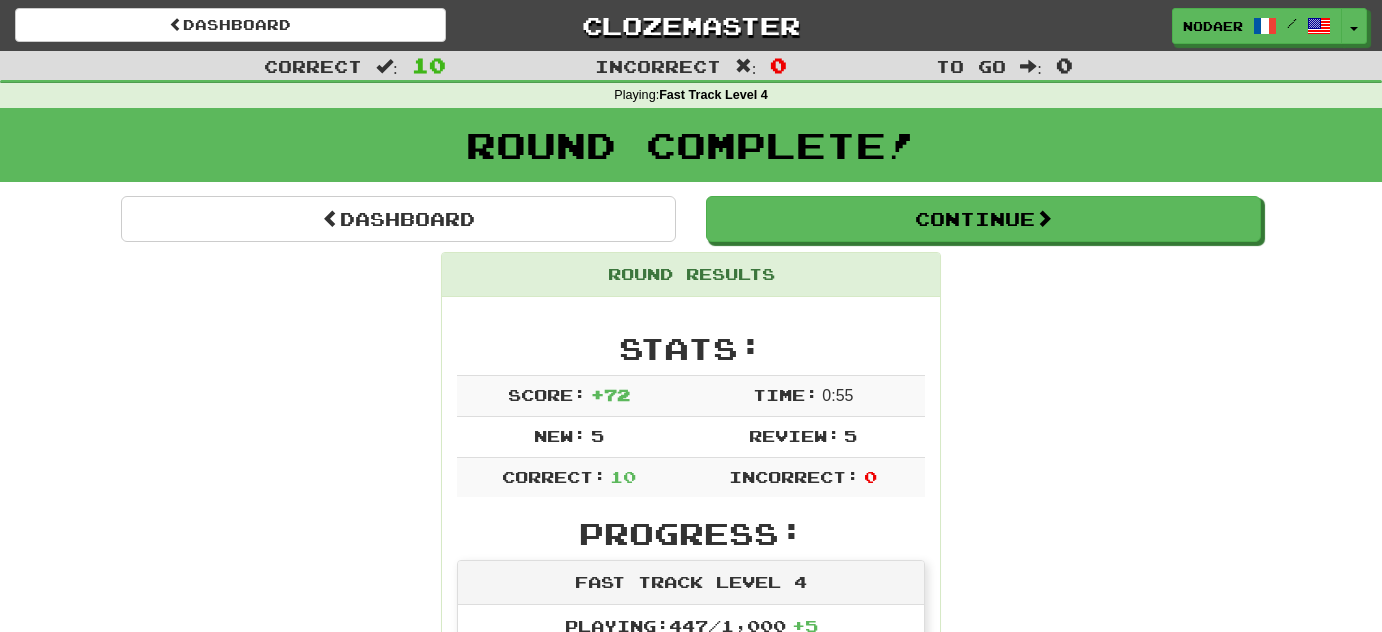scroll, scrollTop: 1545, scrollLeft: 0, axis: vertical 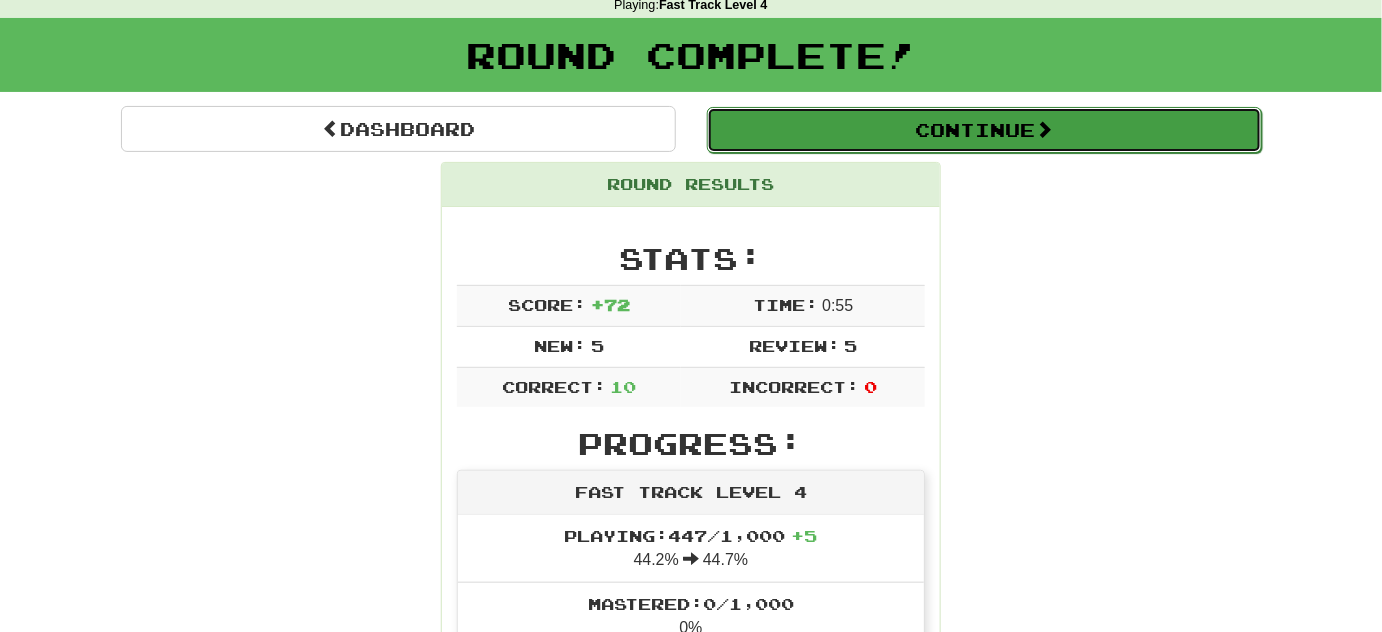 click on "Continue" at bounding box center [984, 130] 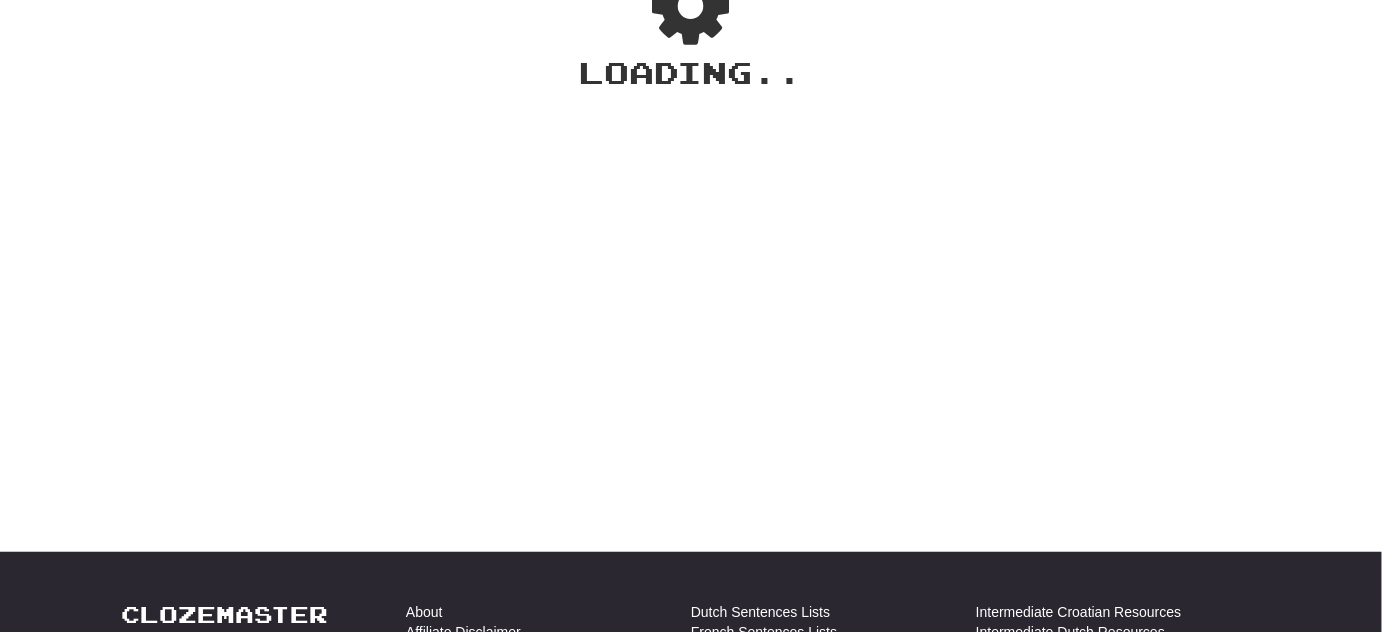 scroll, scrollTop: 90, scrollLeft: 0, axis: vertical 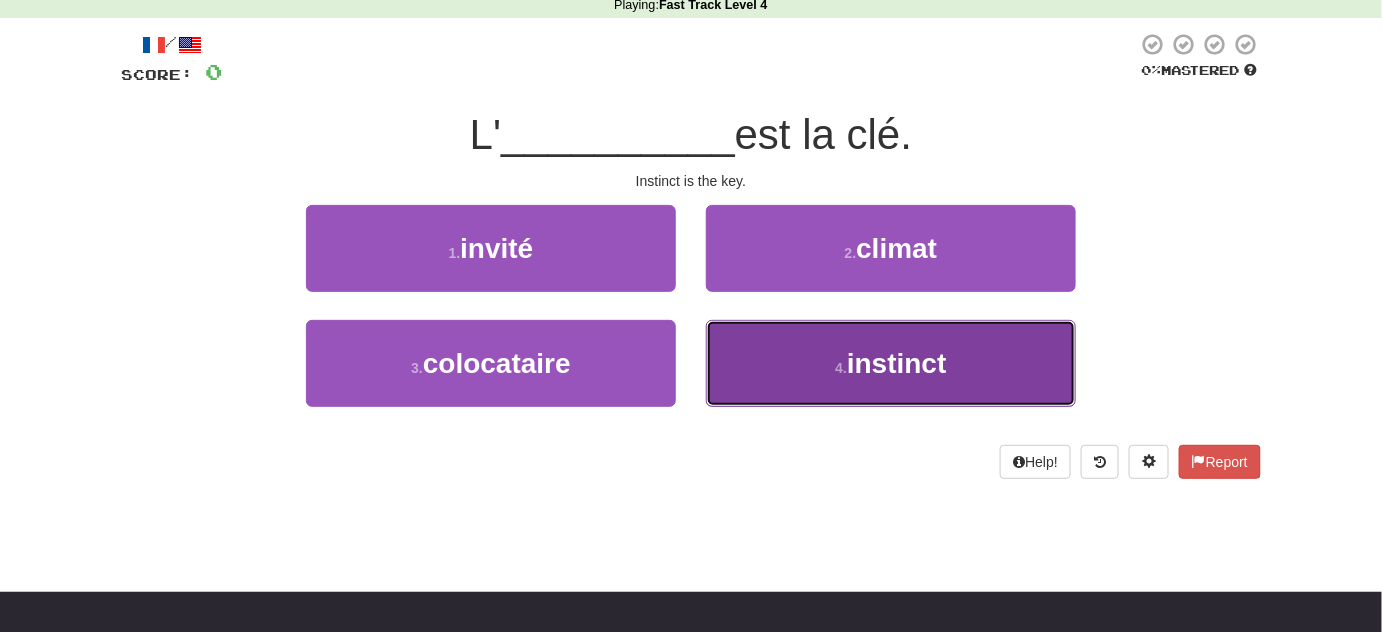 click on "[NUMBER] . instinct" at bounding box center (891, 363) 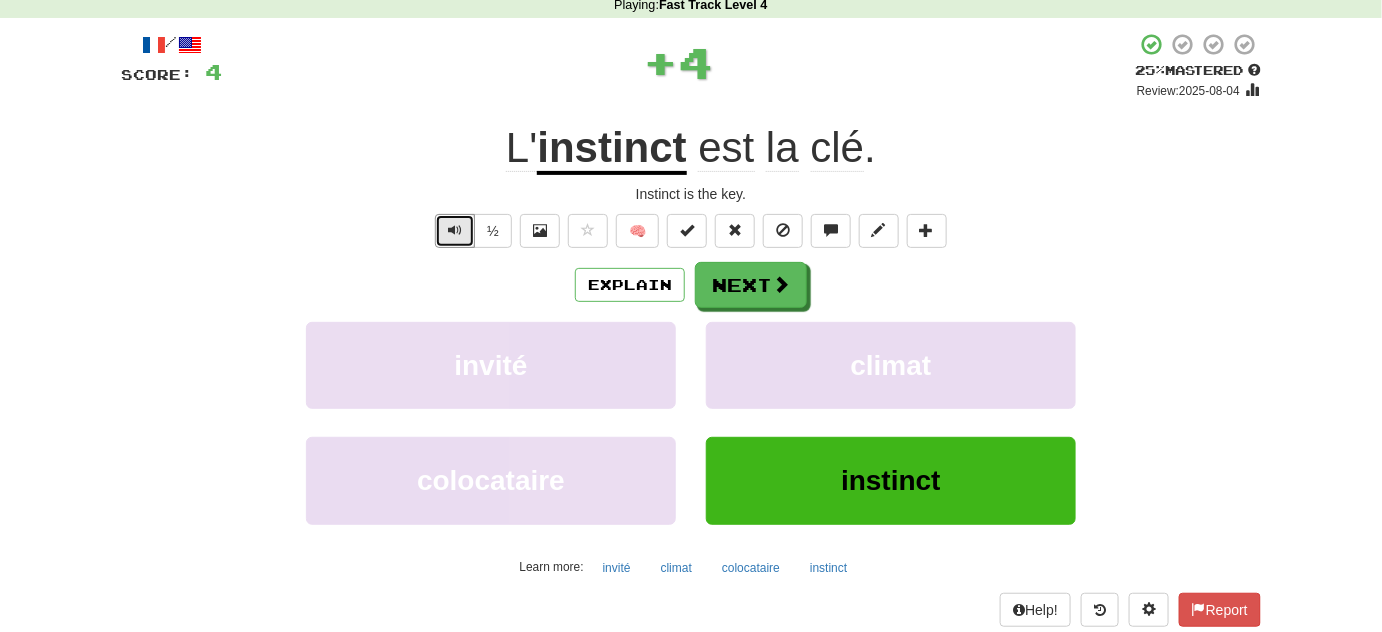 click on "/ Score: [NUMBER] + [NUMBER] [NUMBER] Mastered Review: [DATE] L' instinct est la clé . Instinct is the key. ½ 🧠 Explain Next invité climat colocataire instinct Learn more: invité climat colocataire instinct Help! Report" at bounding box center [691, 329] 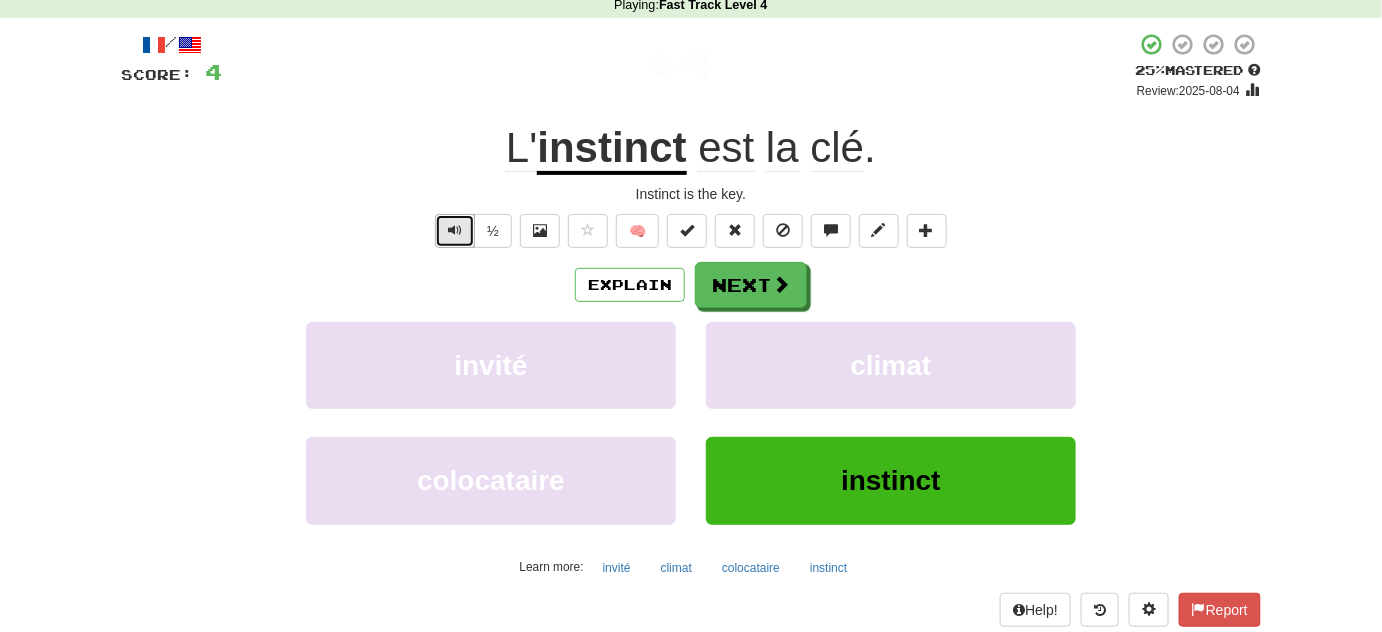 click at bounding box center [455, 231] 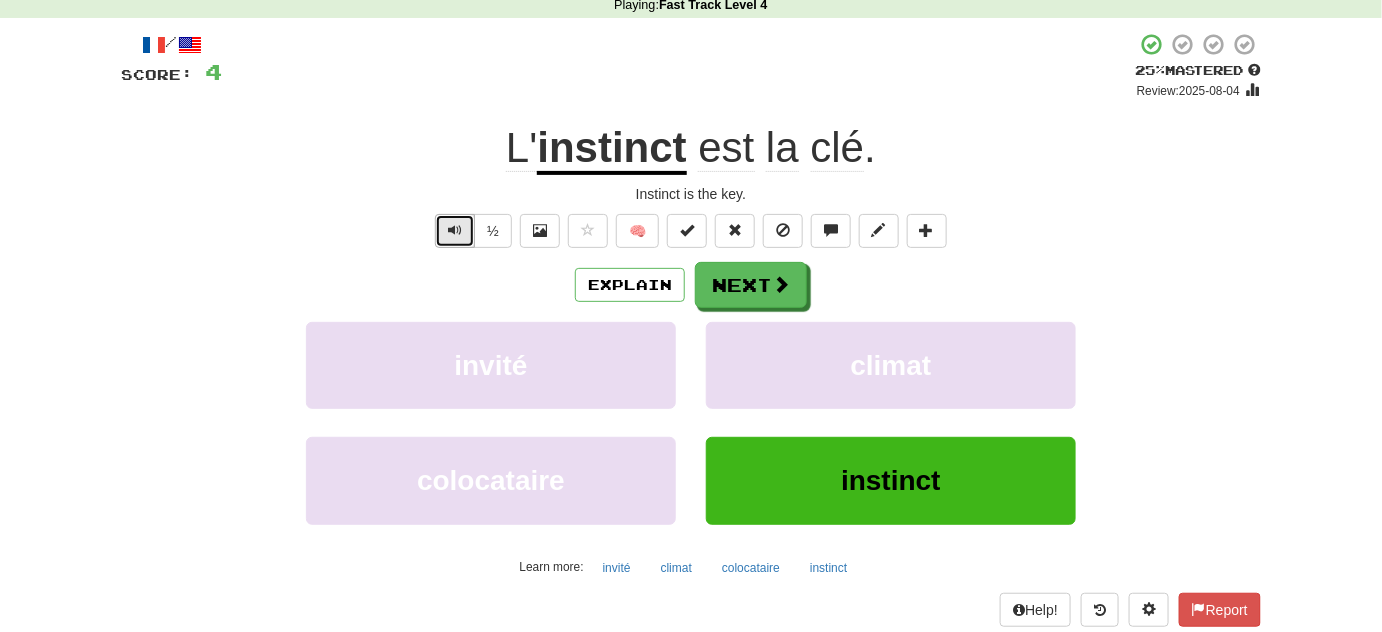 click at bounding box center (455, 231) 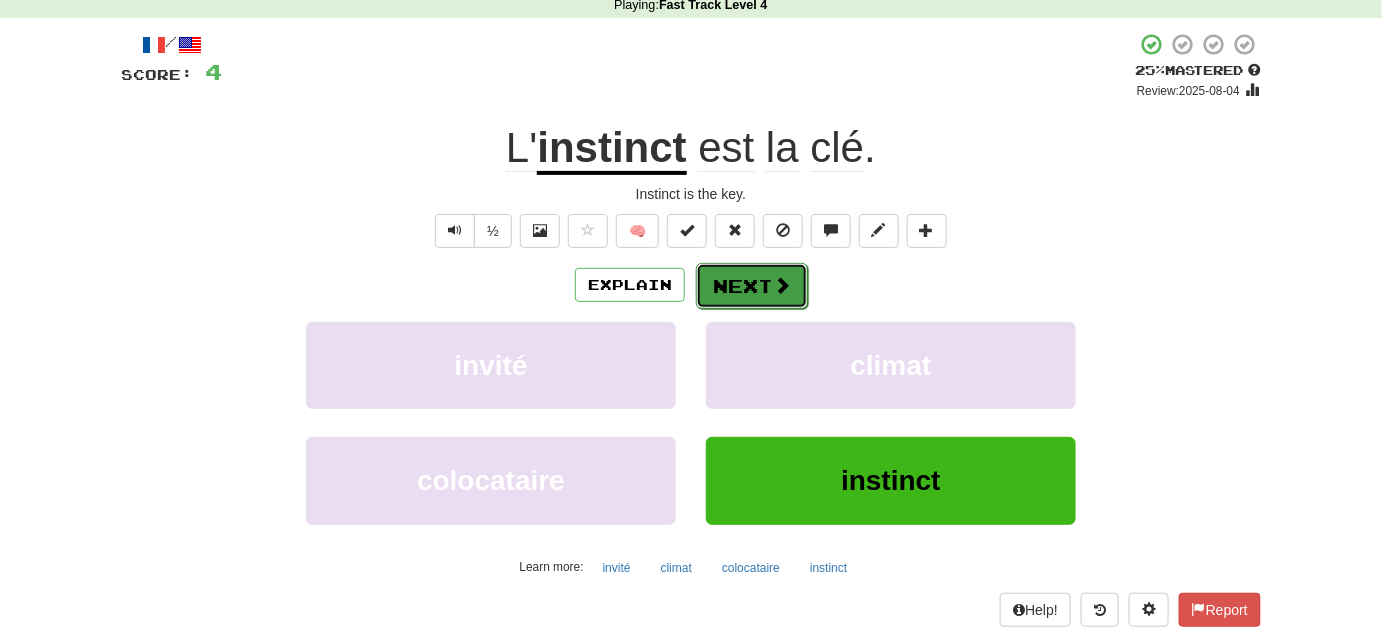 click on "Next" at bounding box center [752, 286] 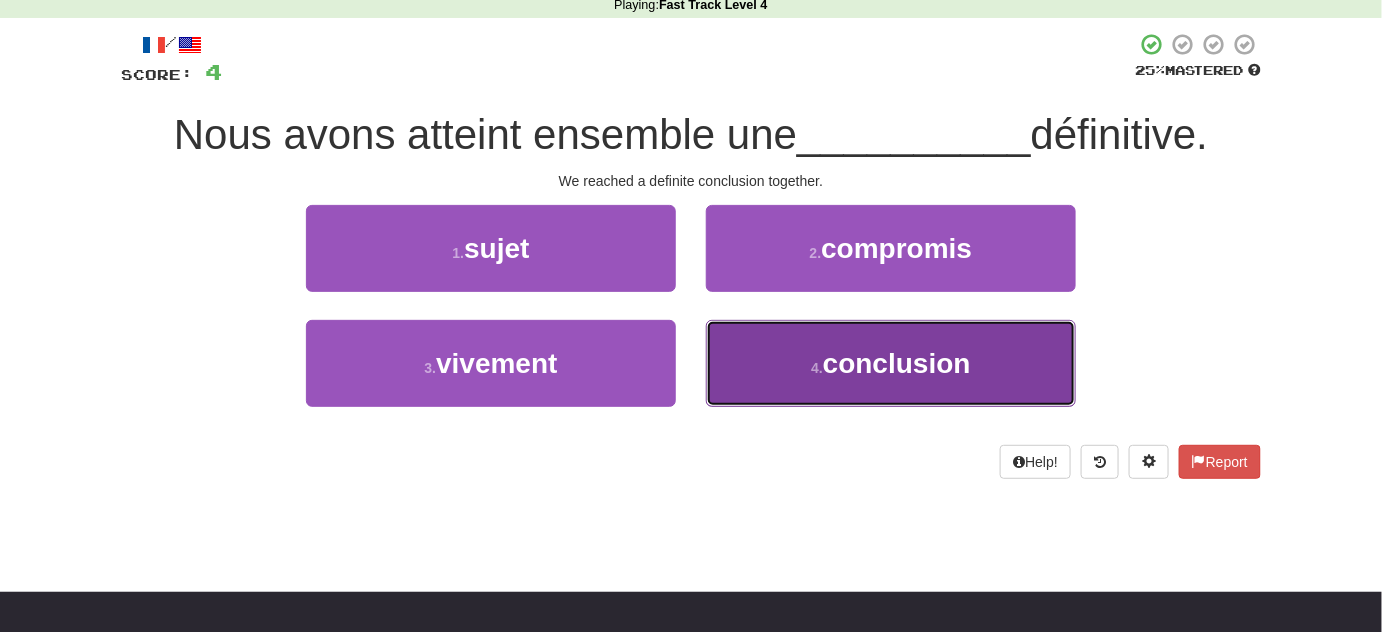 click on "[NUMBER] . conclusion" at bounding box center (891, 363) 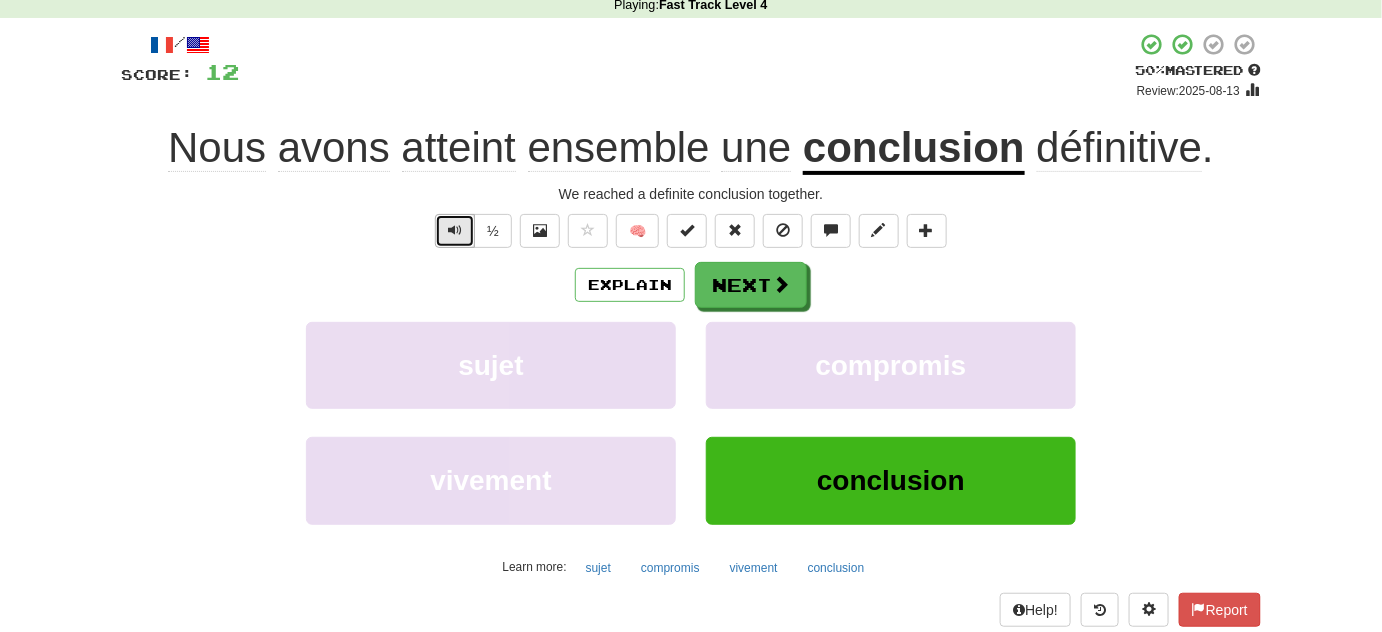 click at bounding box center (455, 231) 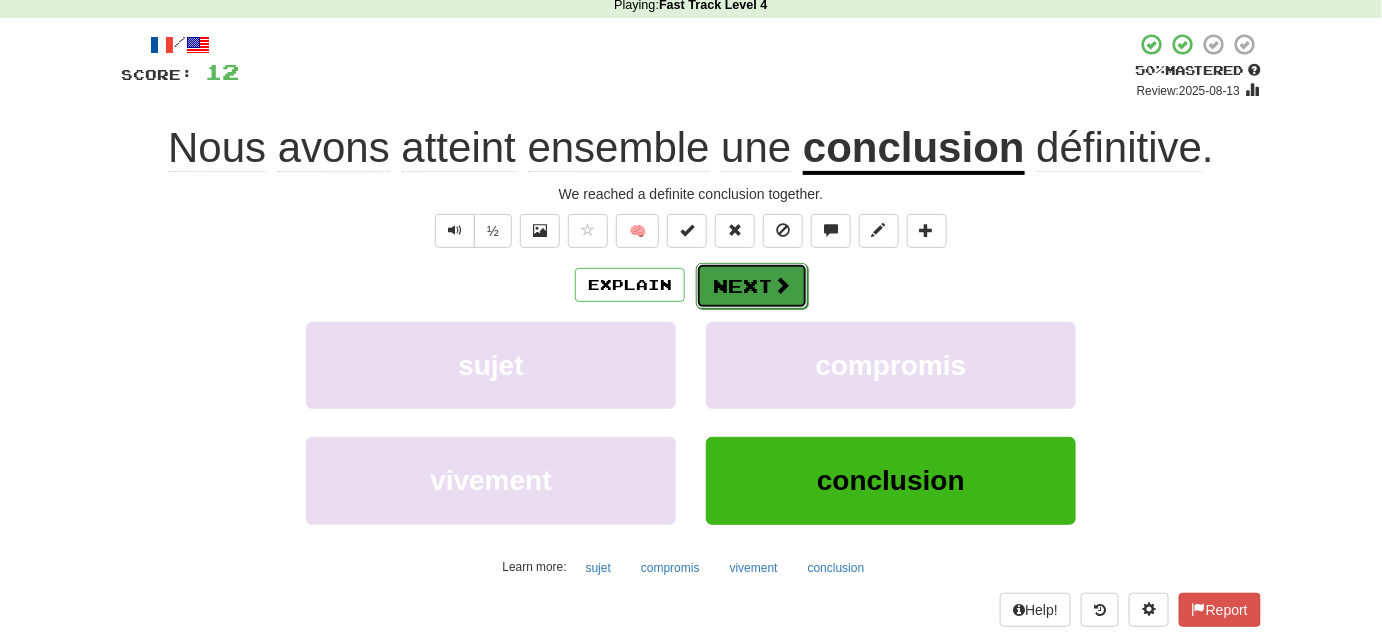 click at bounding box center (782, 285) 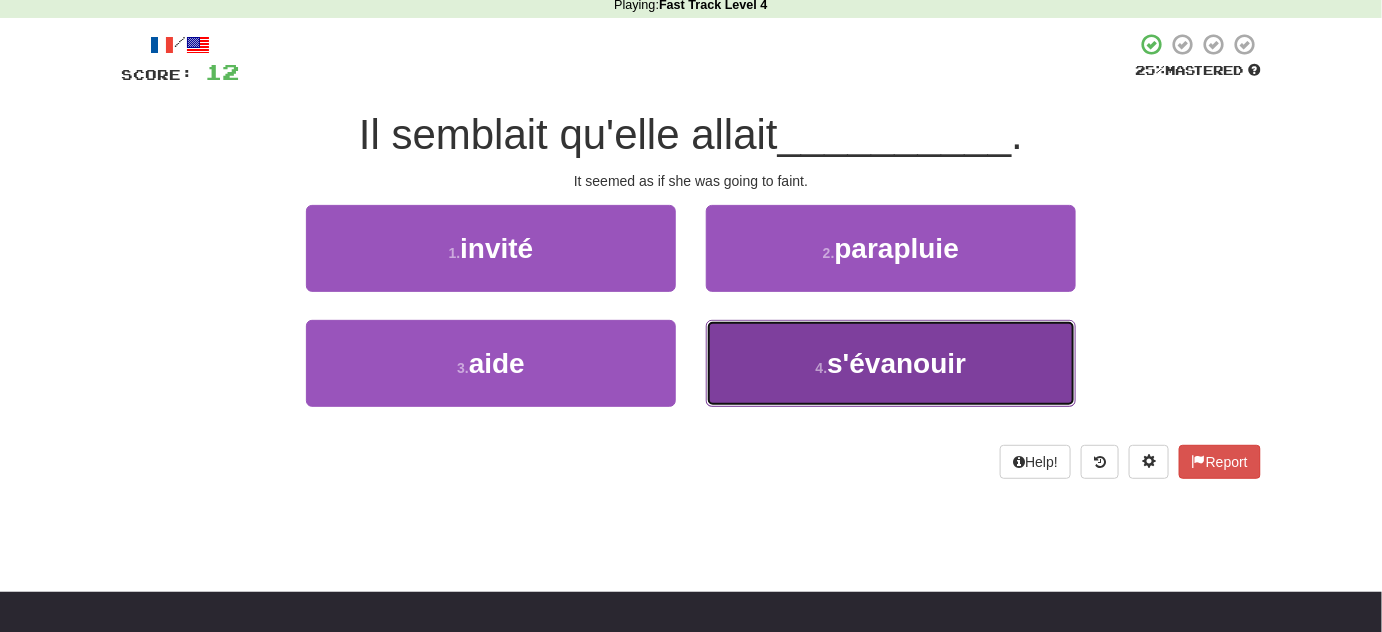 click on "[NUMBER] . s'évanouir" at bounding box center (891, 363) 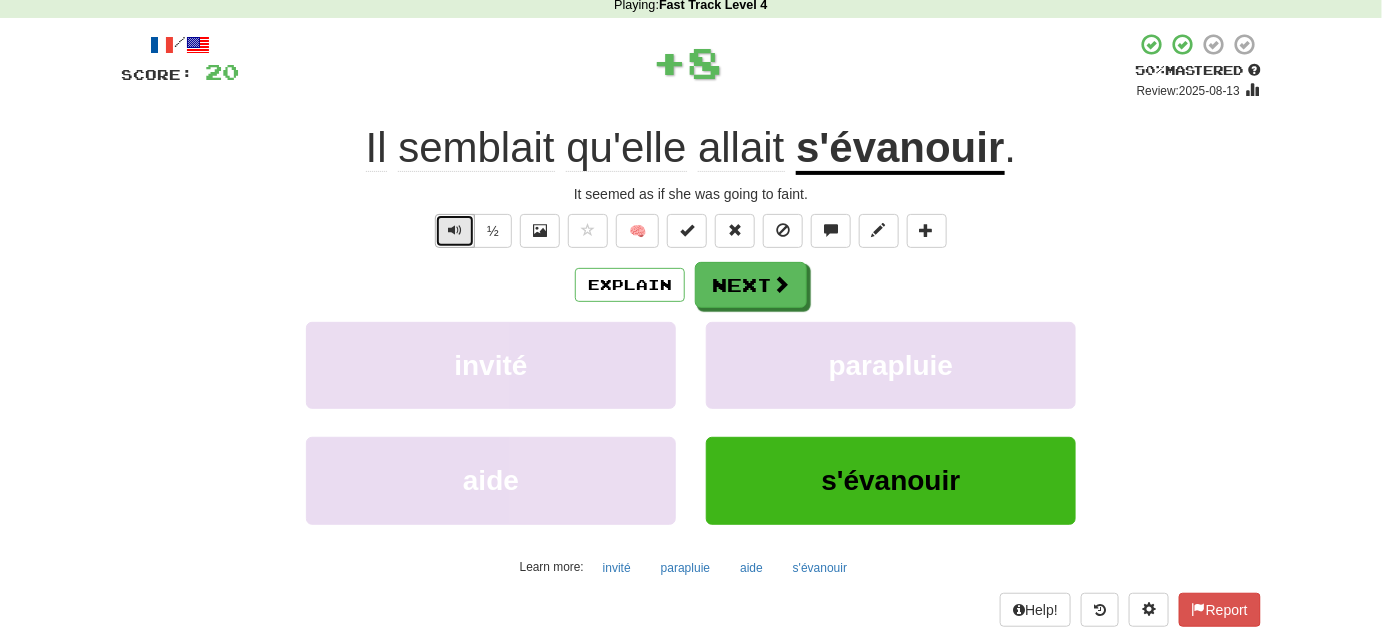 click at bounding box center (455, 230) 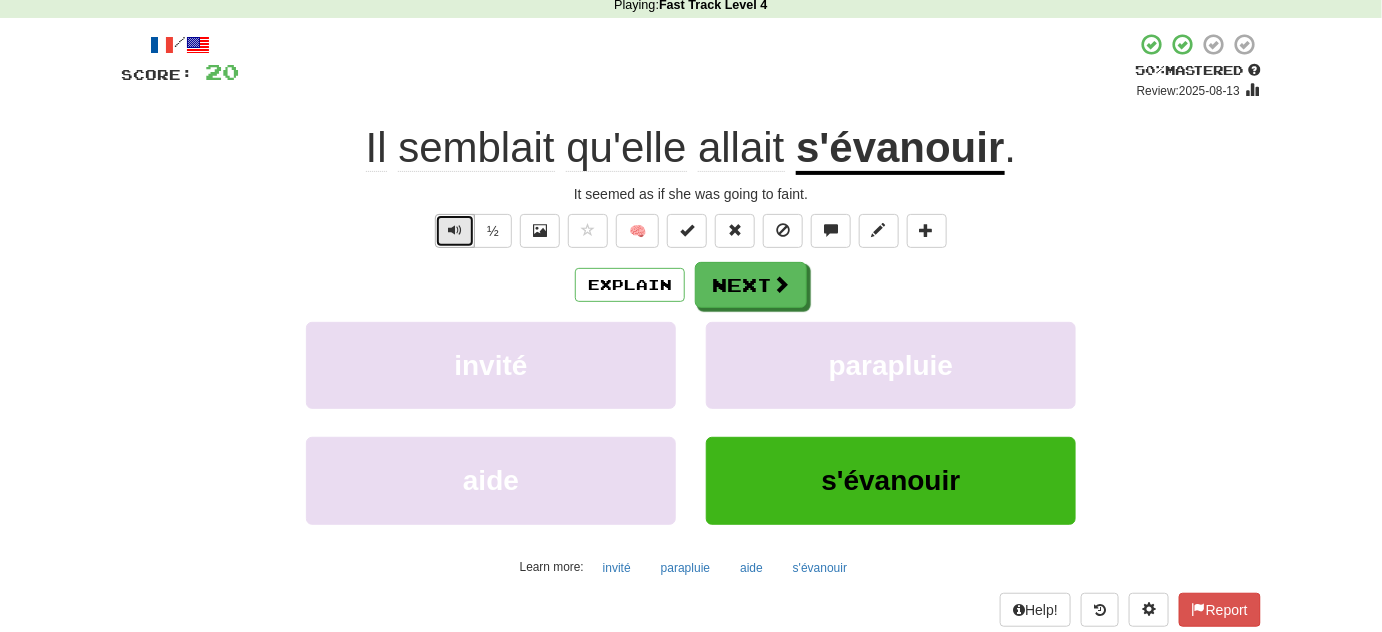 click at bounding box center (455, 230) 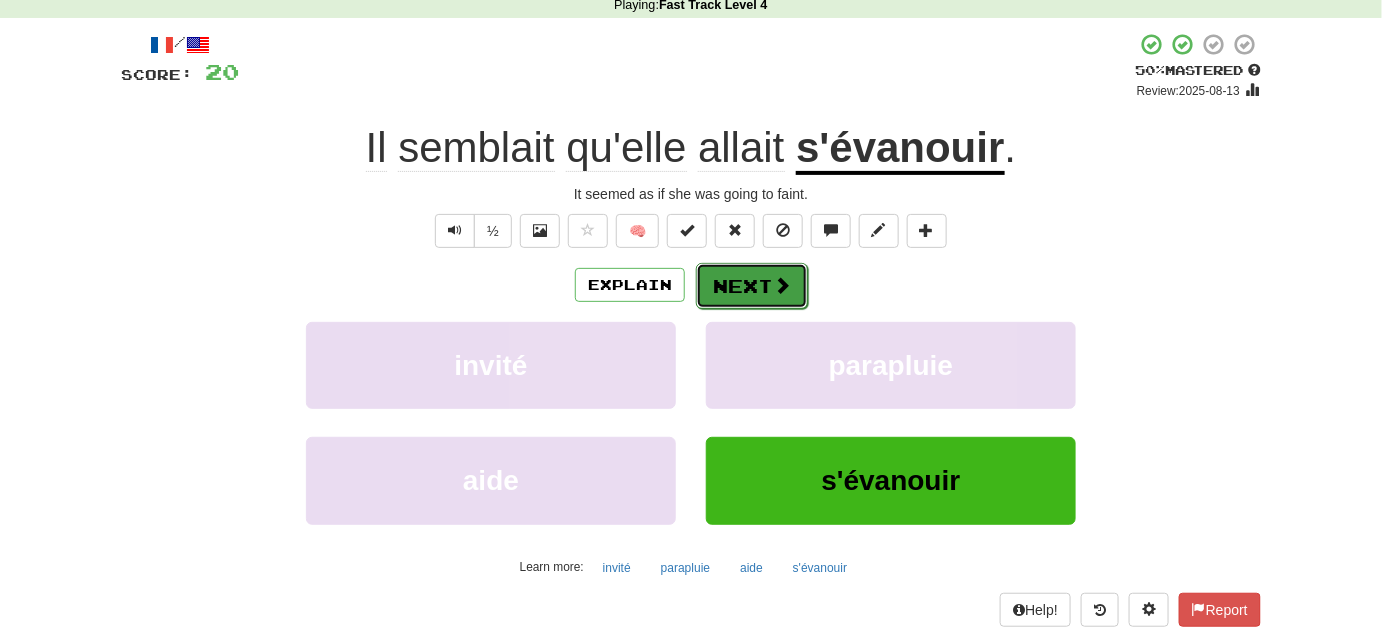 click at bounding box center [782, 285] 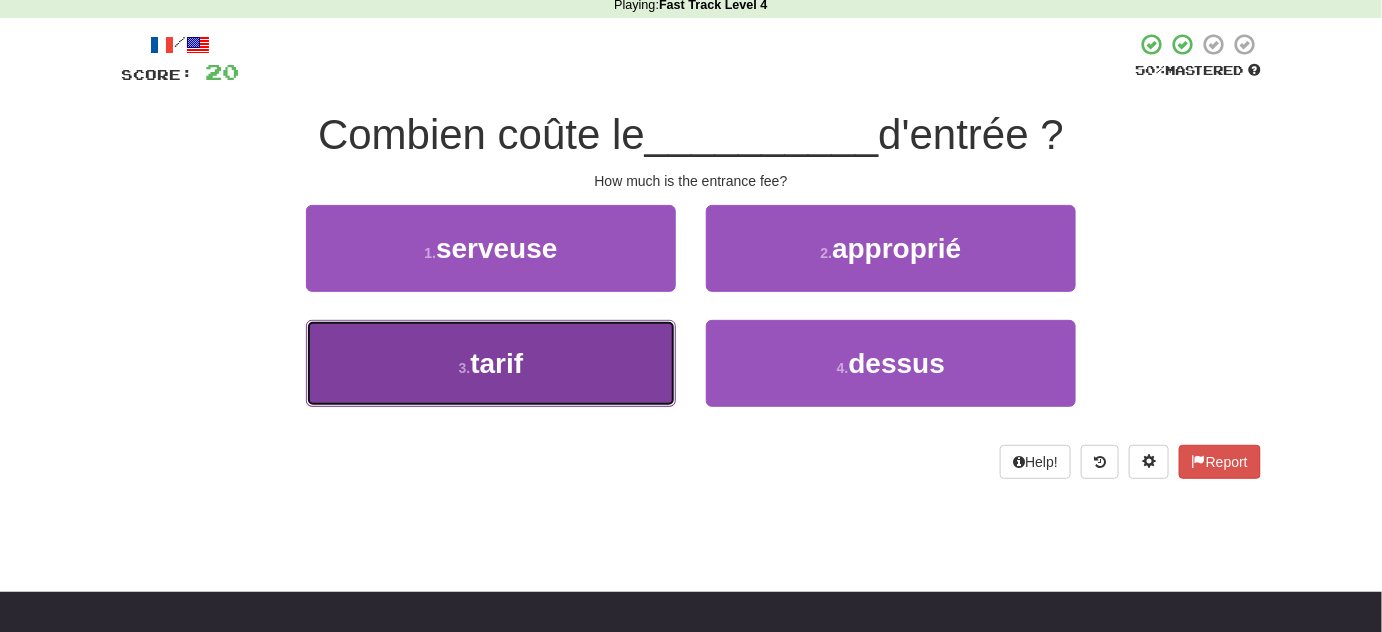 click on "[NUMBER] . tarif" at bounding box center [491, 363] 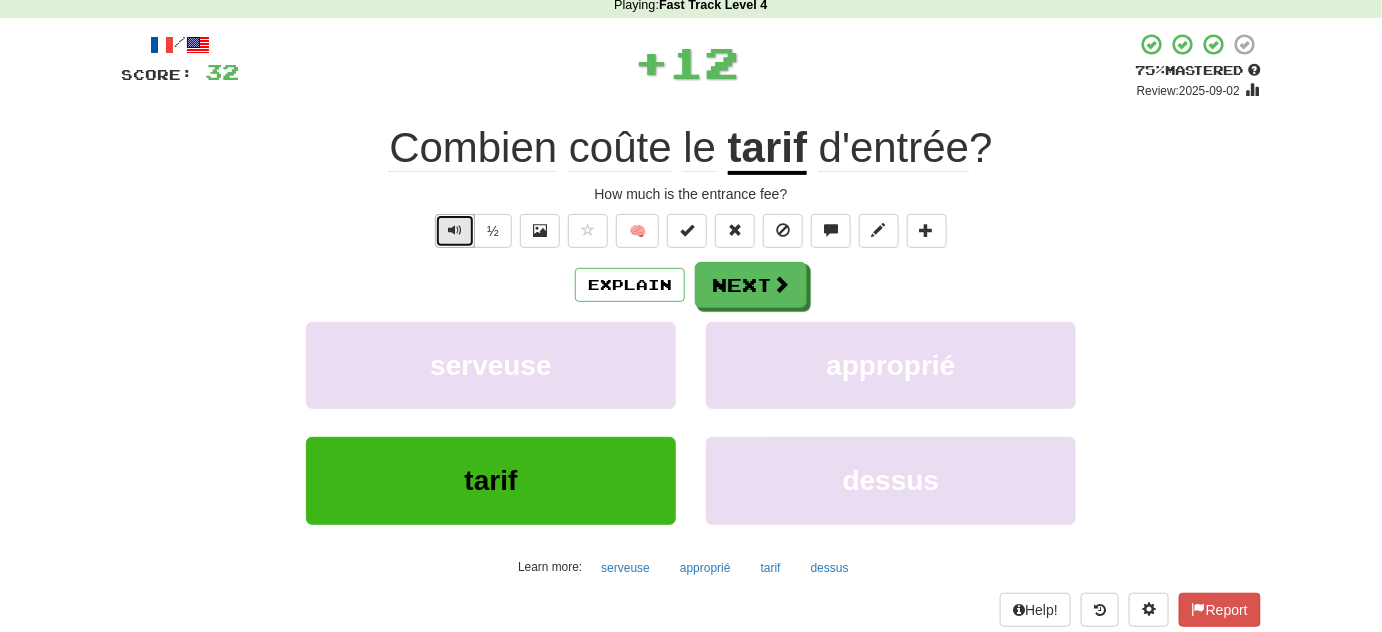 click at bounding box center [455, 230] 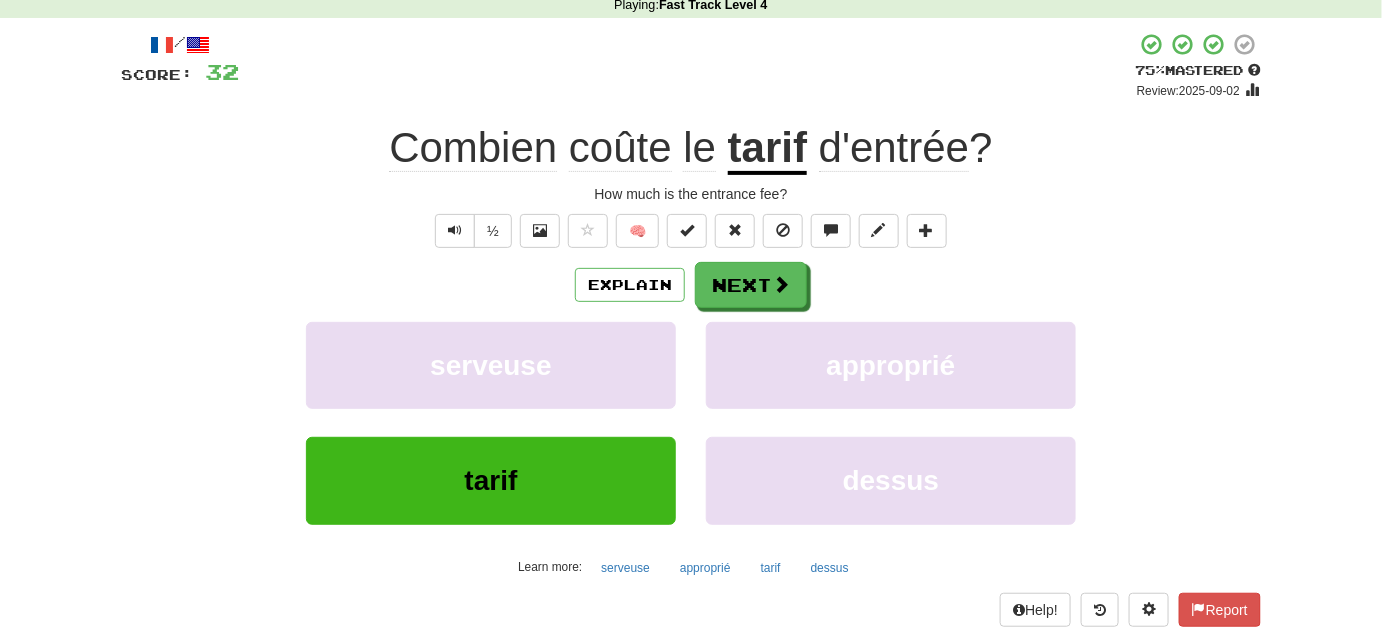 click on "/ Score: [NUMBER] + [NUMBER] [NUMBER] Mastered Review: [DATE] Combien coûte le tarif d'entrée ? How much is the entrance fee? ½ 🧠 Explain Next serveuse approprié tarif dessus Learn more: serveuse approprié tarif dessus Help! Report" at bounding box center (691, 329) 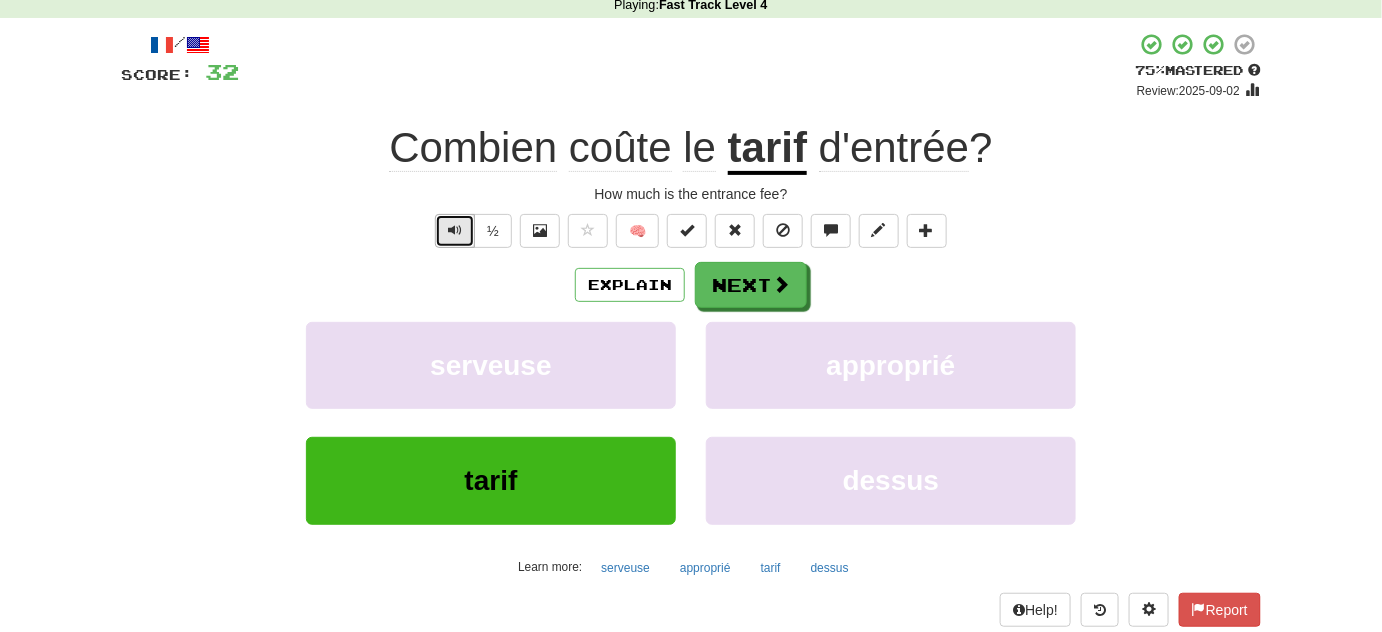 click at bounding box center [455, 231] 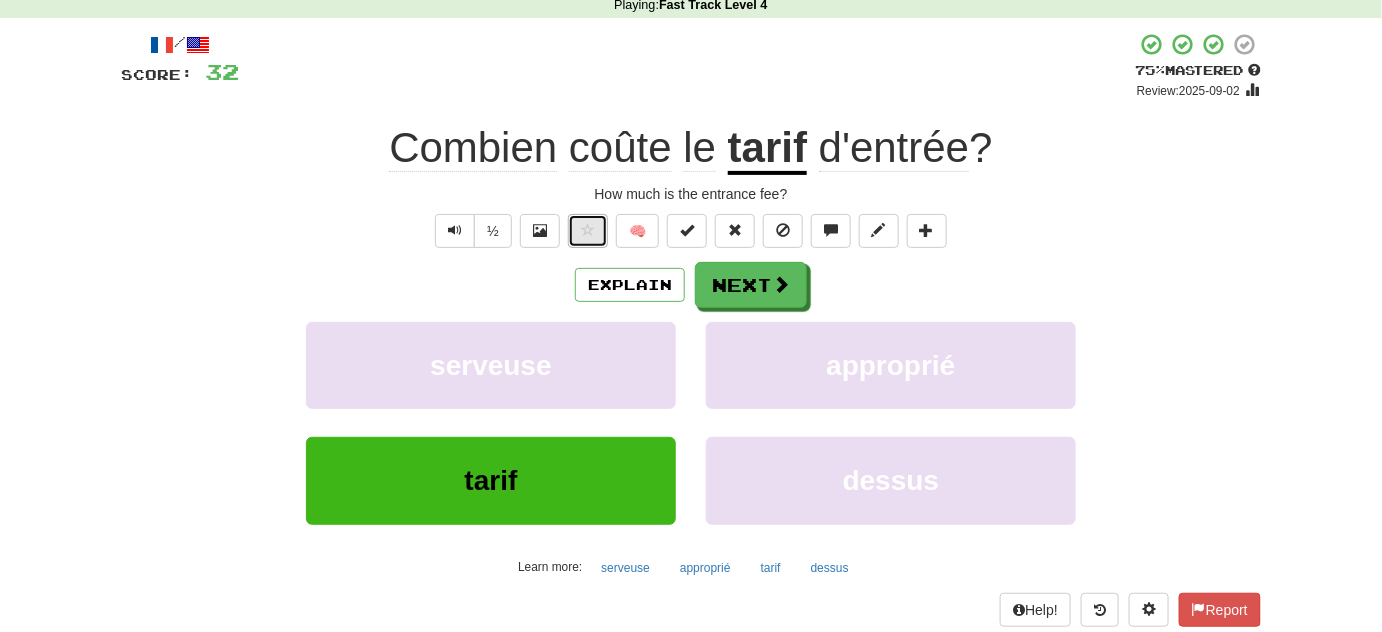 click at bounding box center (588, 231) 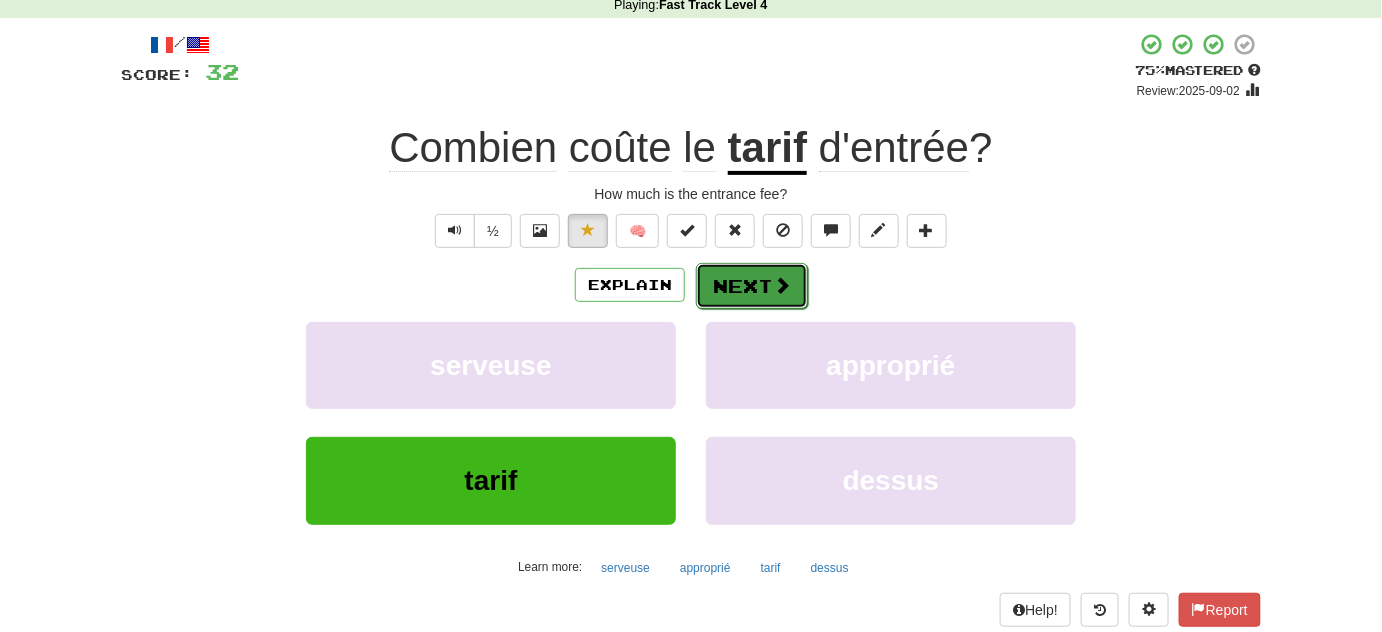 click on "Next" at bounding box center [752, 286] 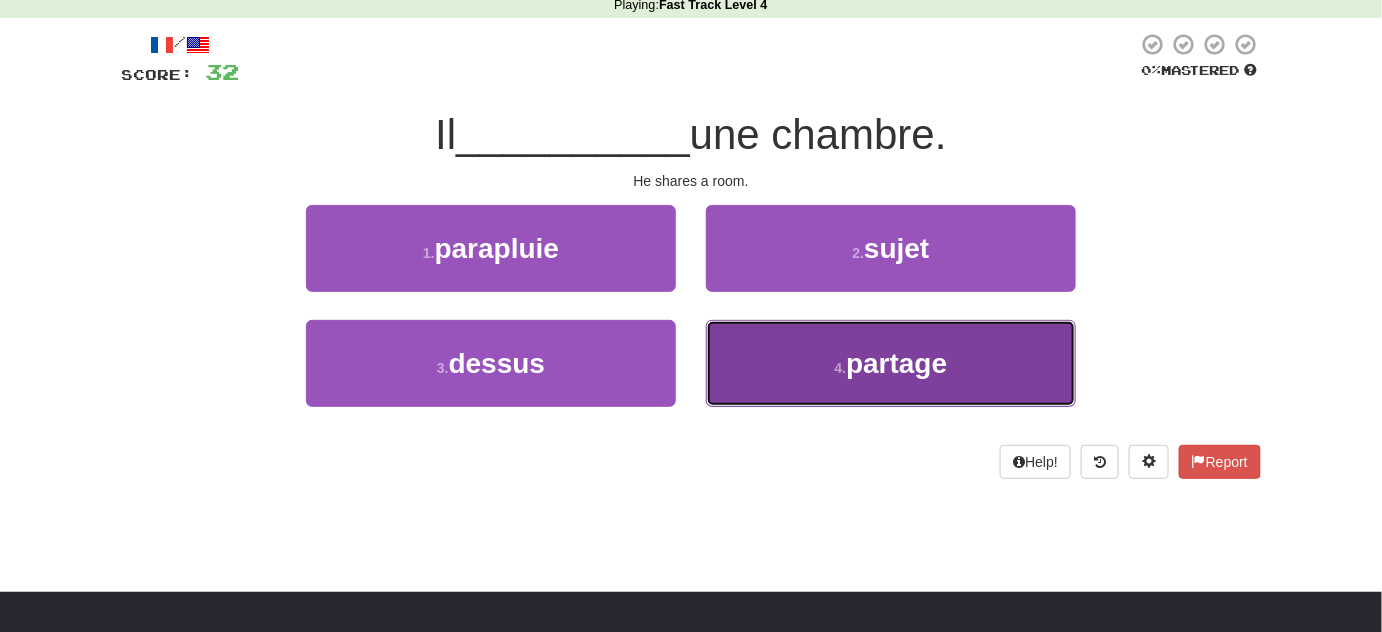 click on "[NUMBER] . partage" at bounding box center (891, 363) 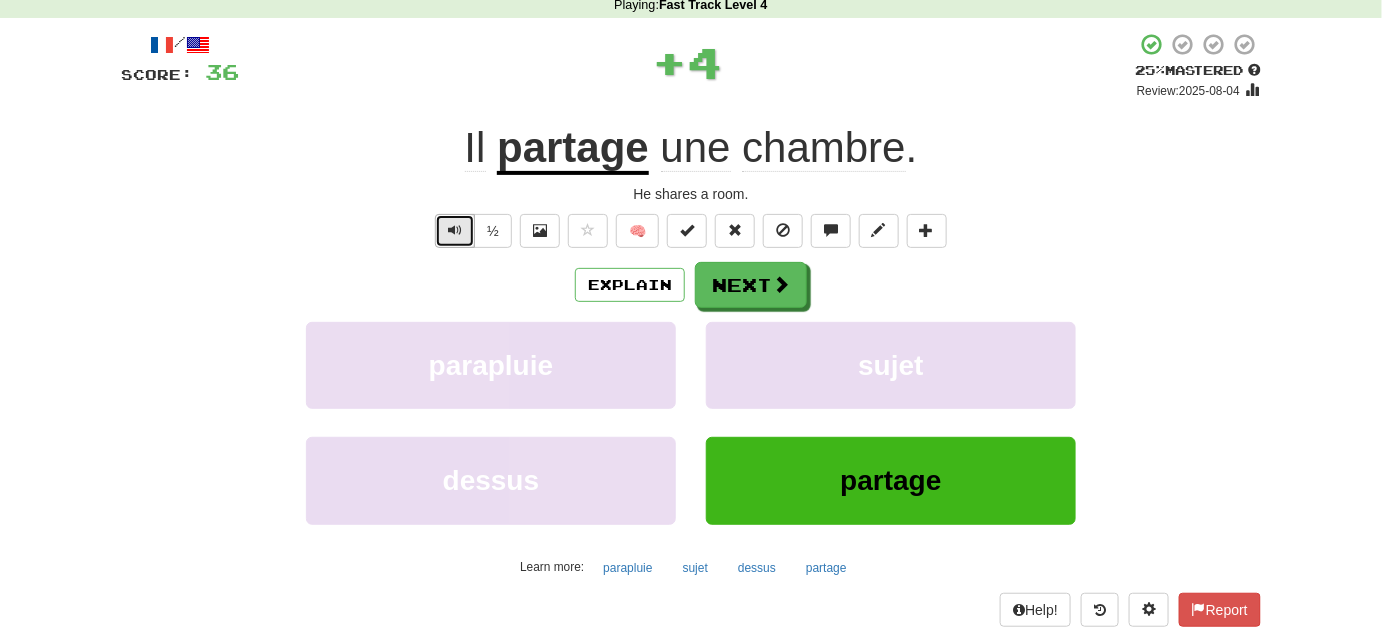 click at bounding box center [455, 231] 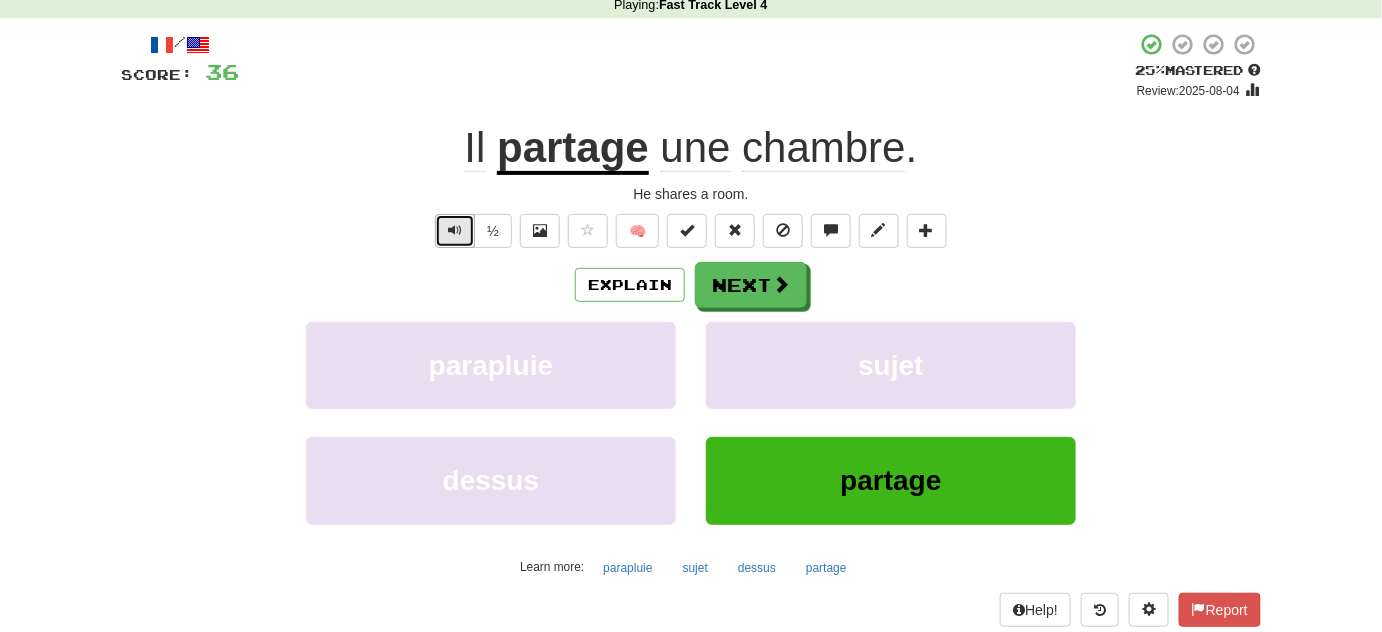 click at bounding box center [455, 231] 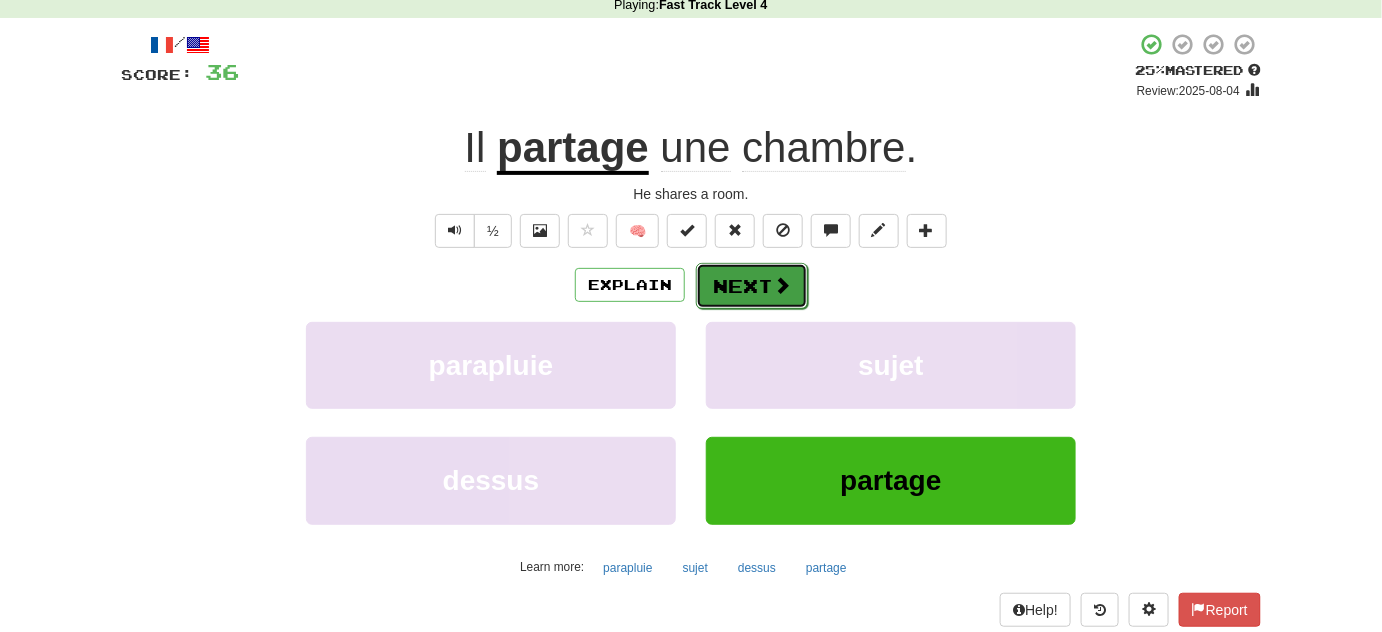 click on "Next" at bounding box center (752, 286) 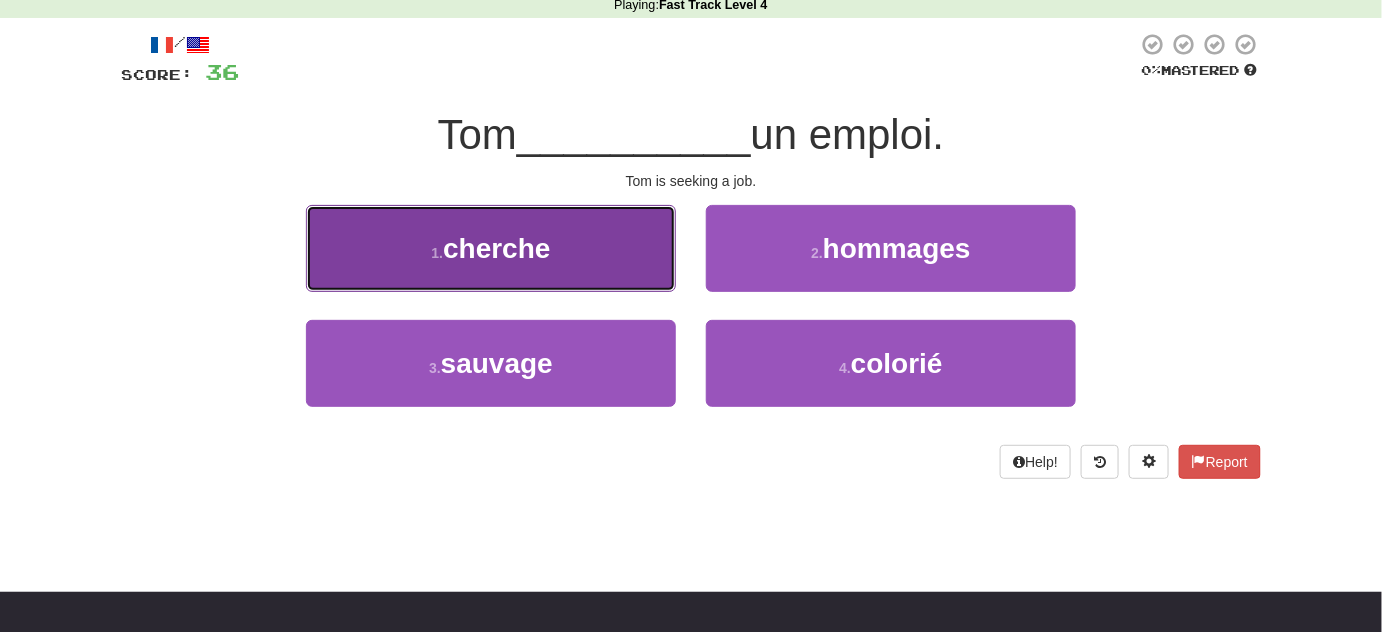 click on "1 .  cherche" at bounding box center (491, 248) 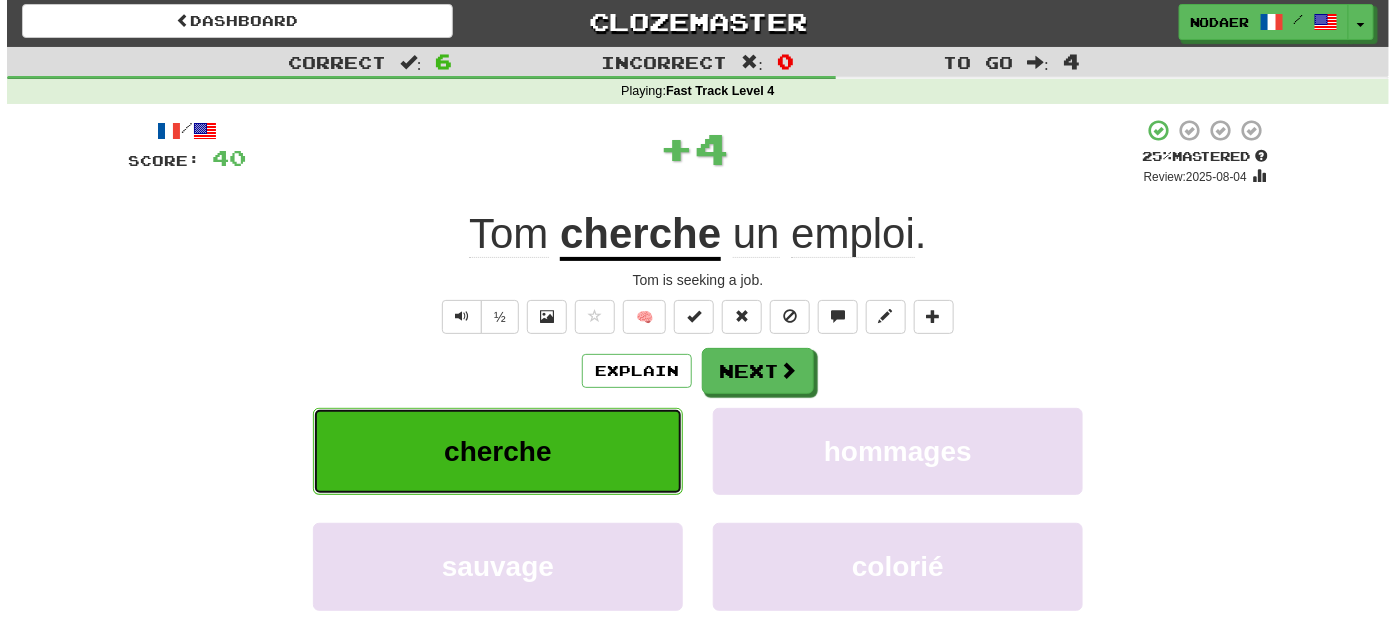 scroll, scrollTop: 0, scrollLeft: 0, axis: both 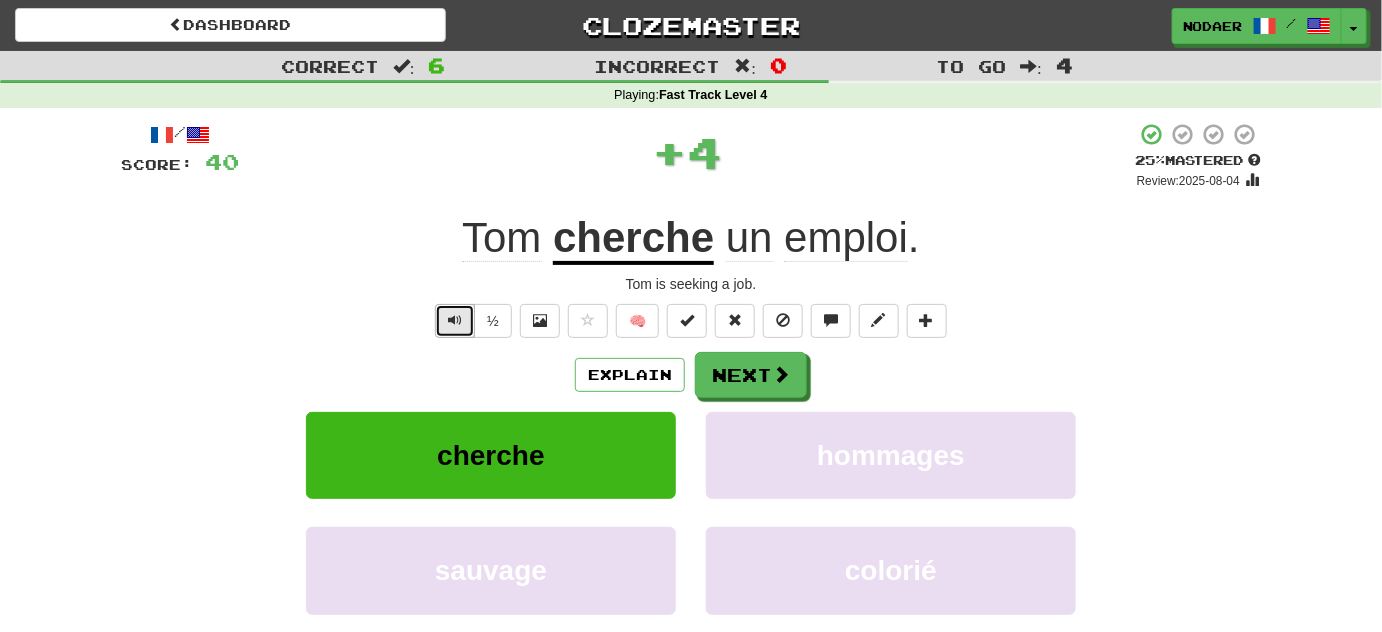 click at bounding box center [455, 321] 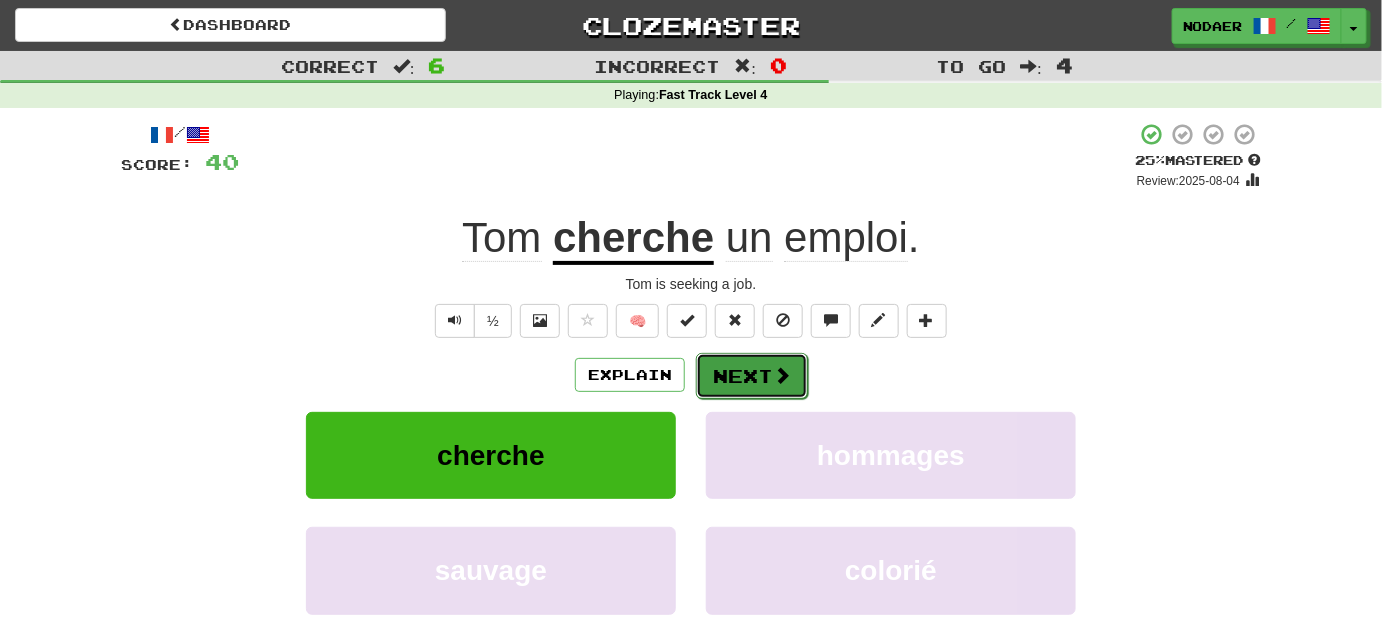 click on "Next" at bounding box center [752, 376] 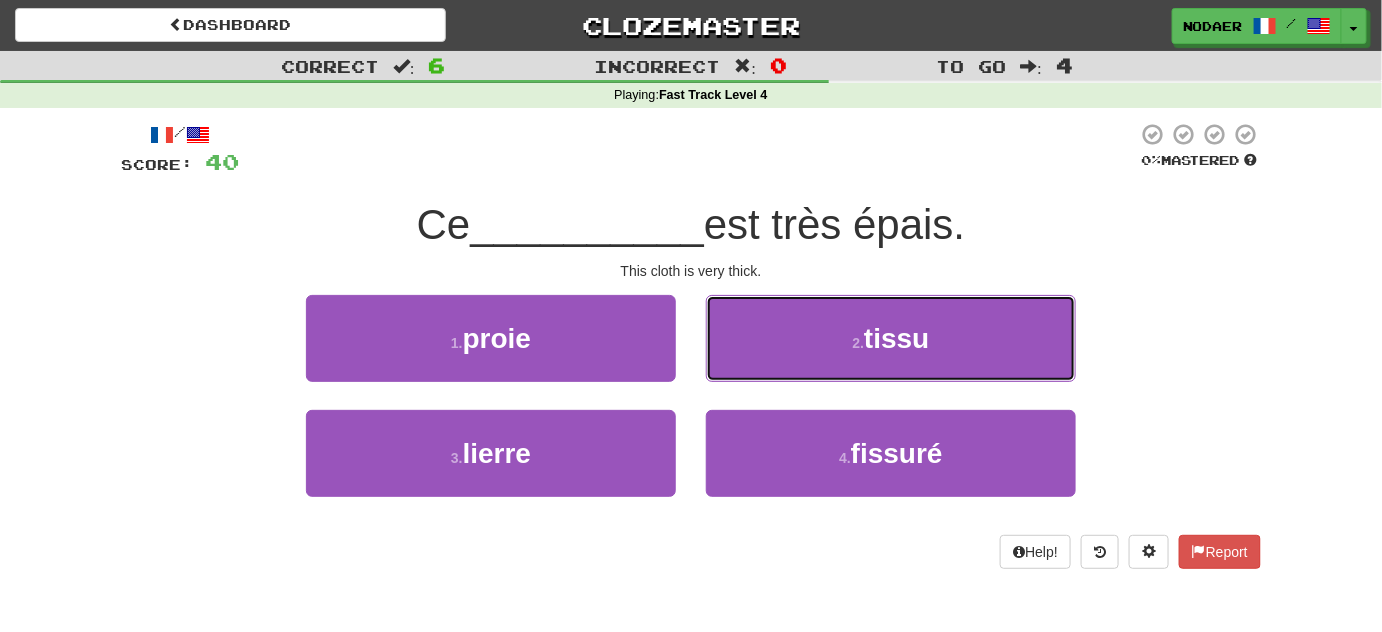 click on "[NUMBER] . tissu" at bounding box center (891, 338) 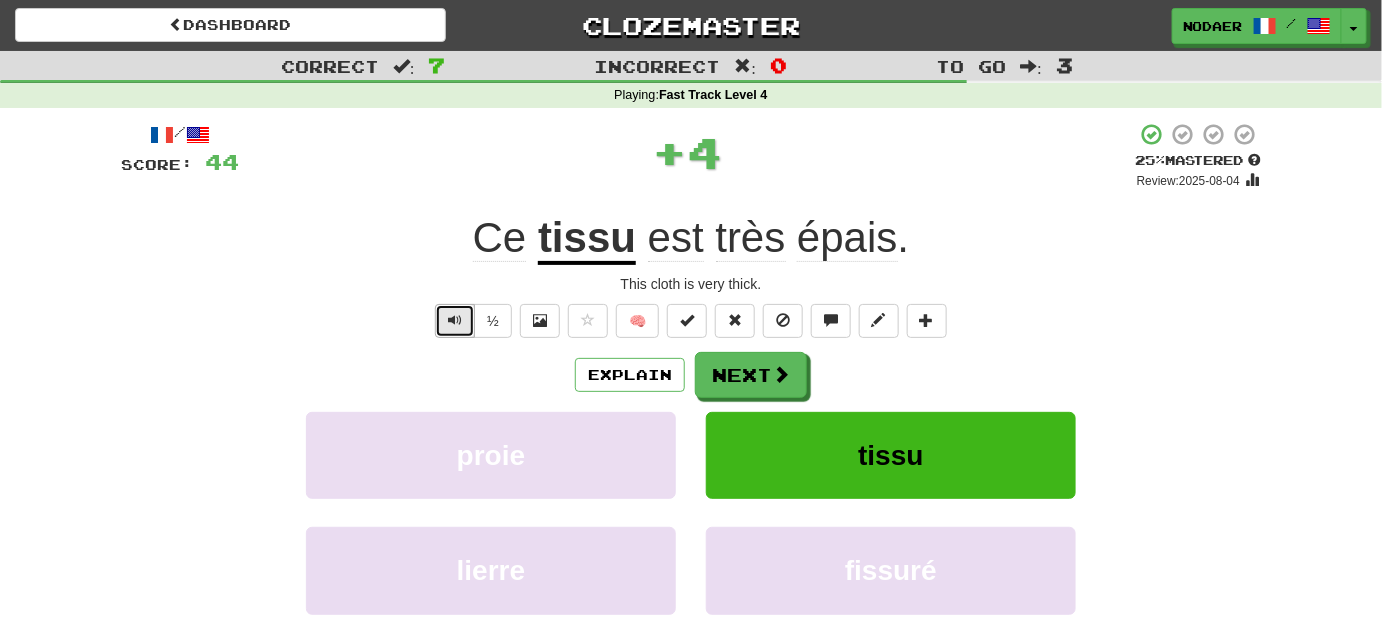 click at bounding box center [455, 320] 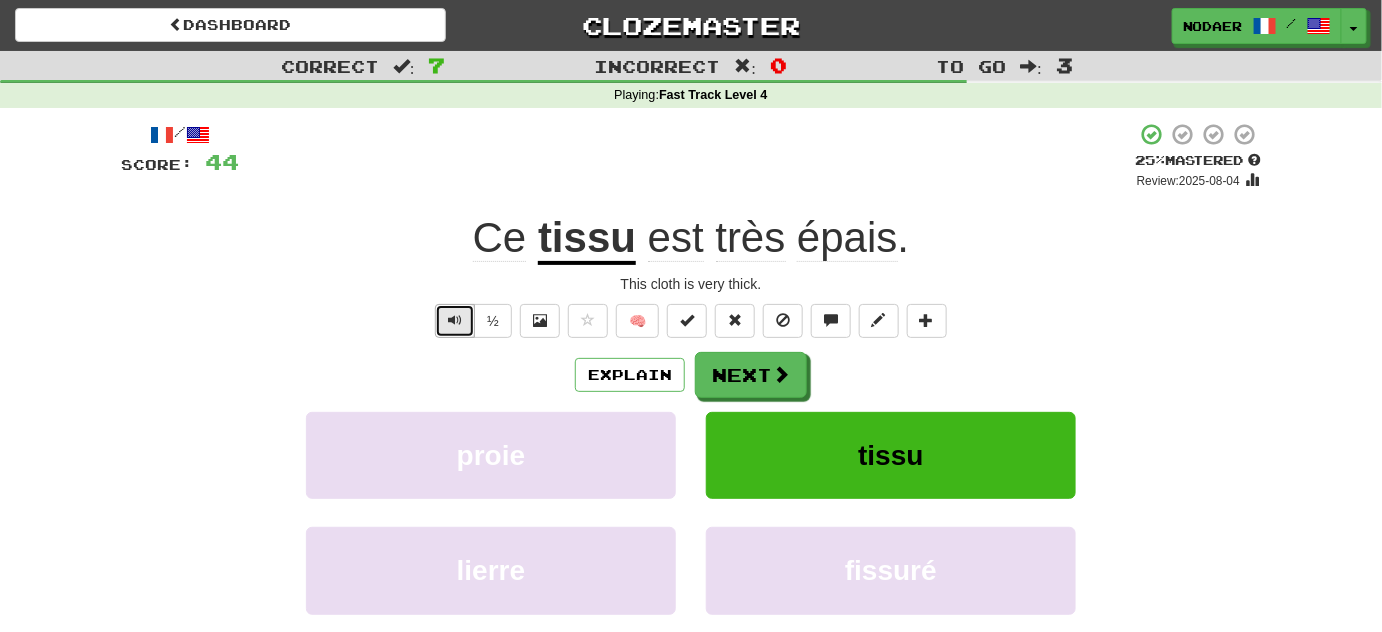 click at bounding box center (455, 320) 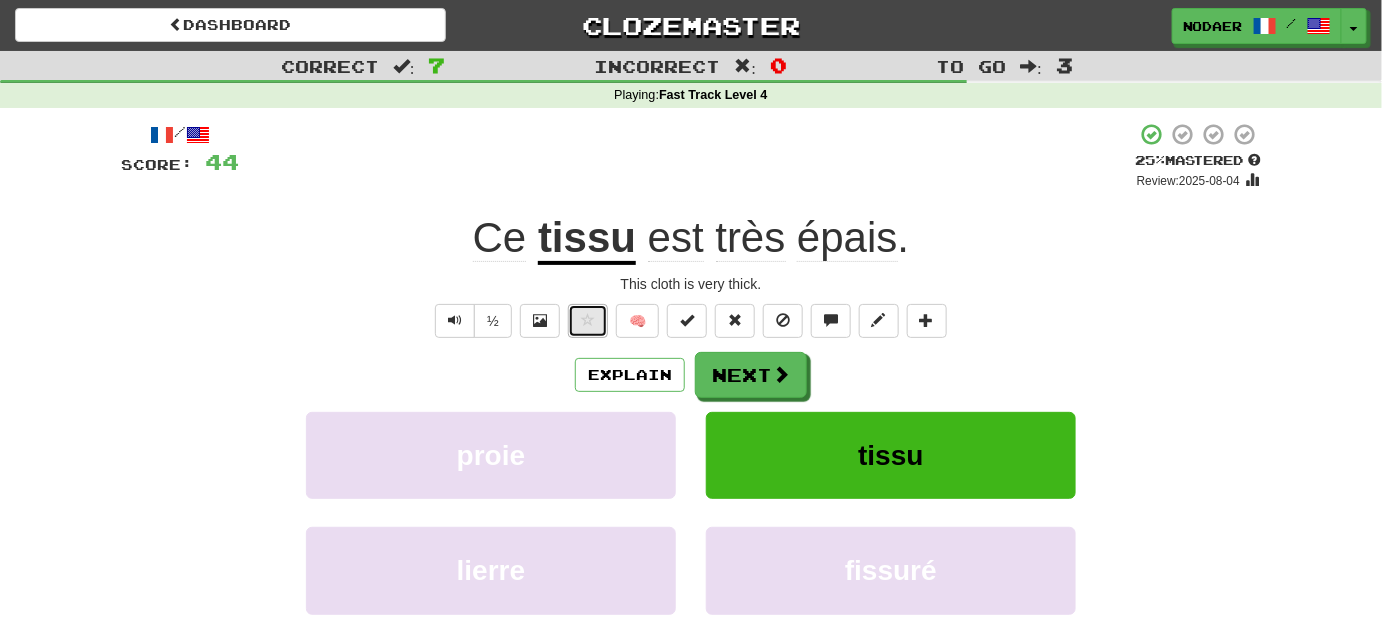 click at bounding box center (588, 320) 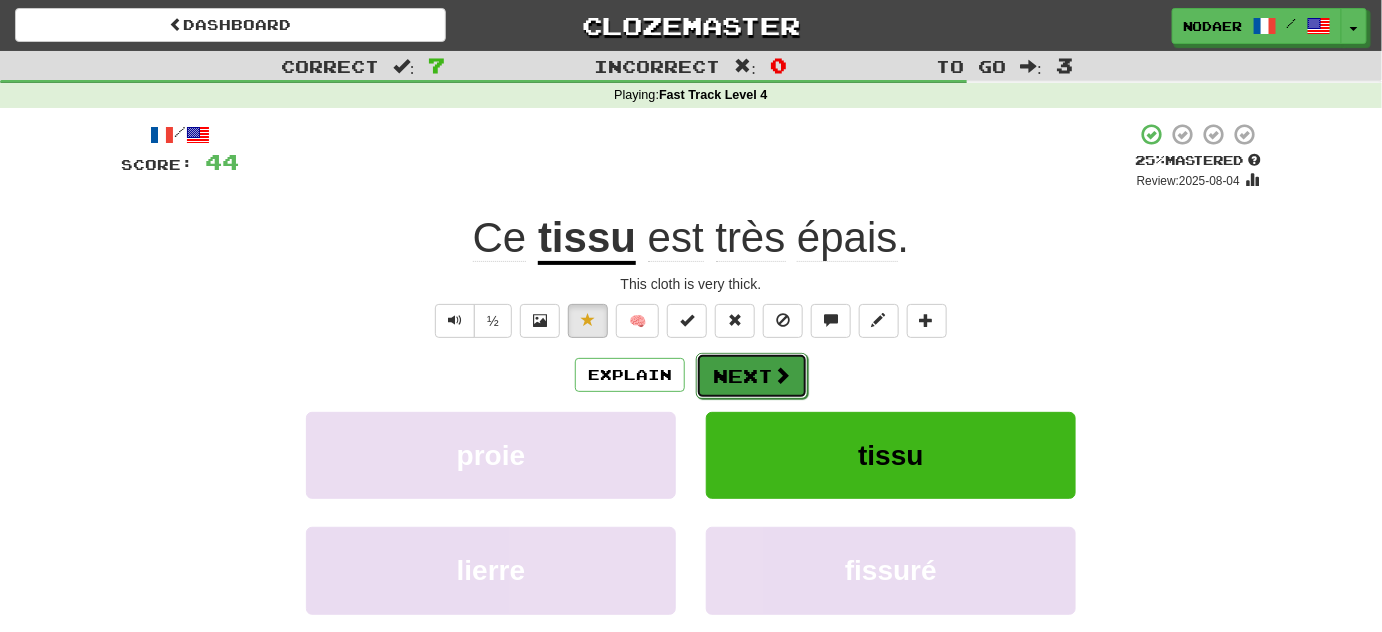 click on "Next" at bounding box center [752, 376] 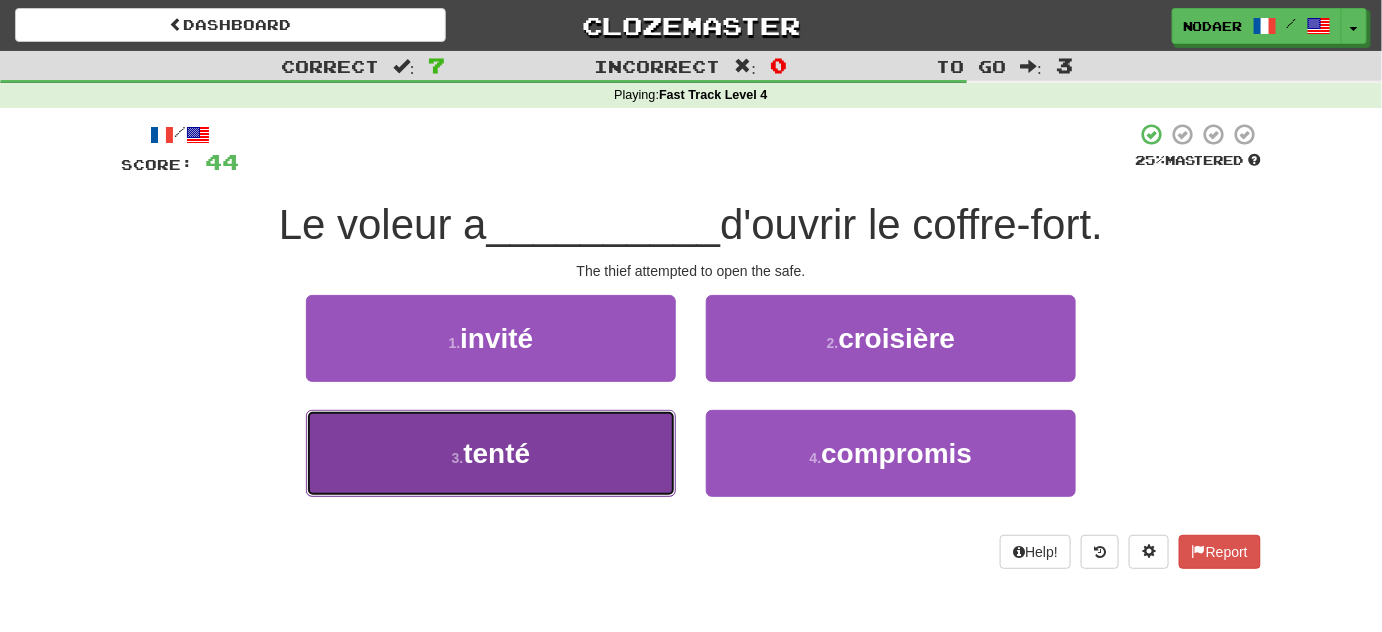 click on "[NUMBER] . tenté" at bounding box center (491, 453) 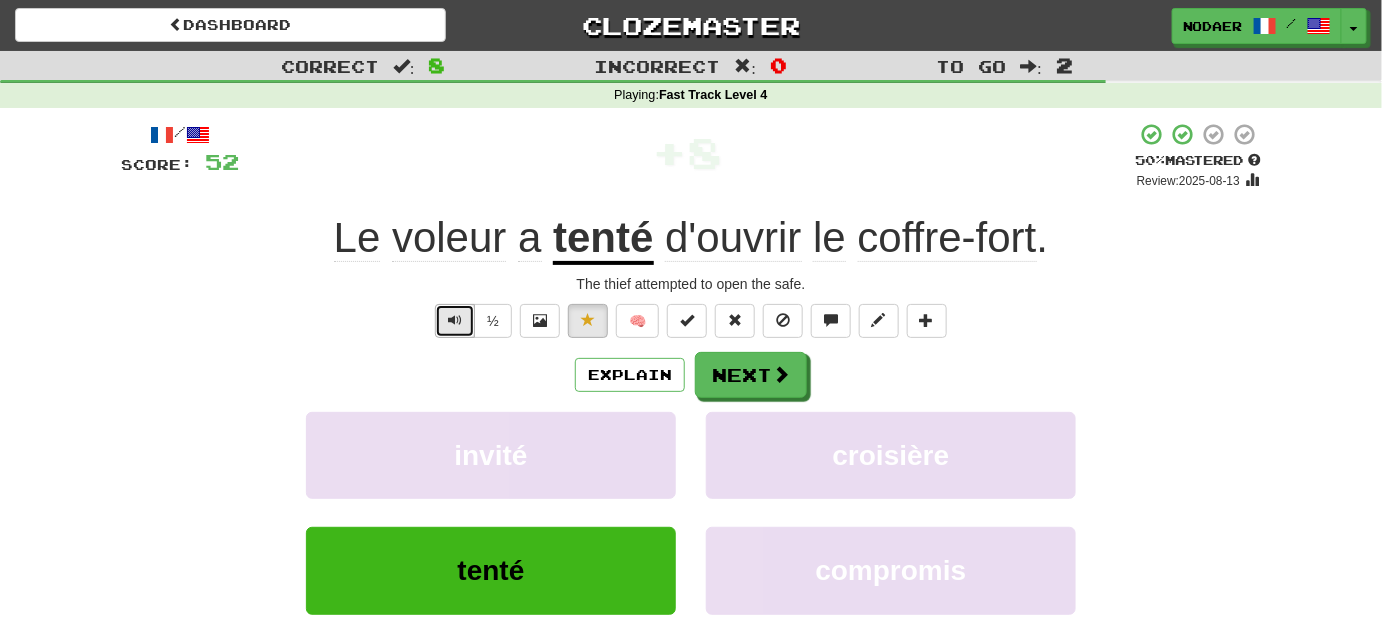 click at bounding box center [455, 321] 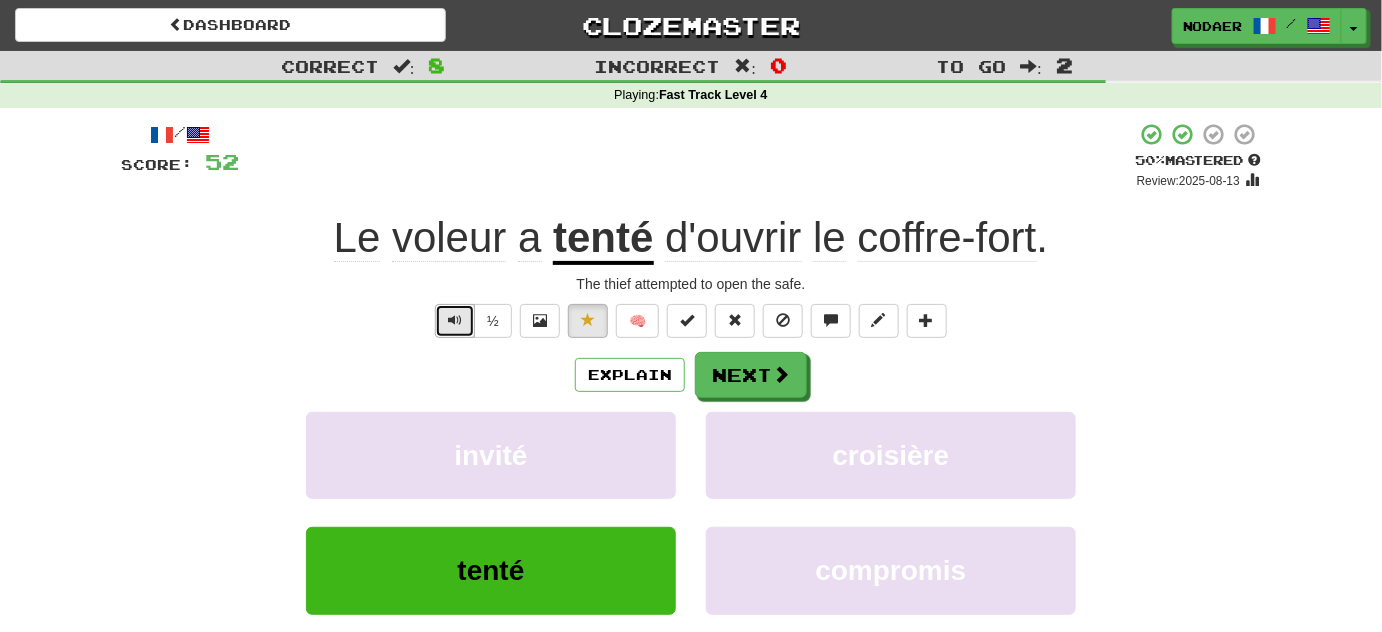 click at bounding box center (455, 320) 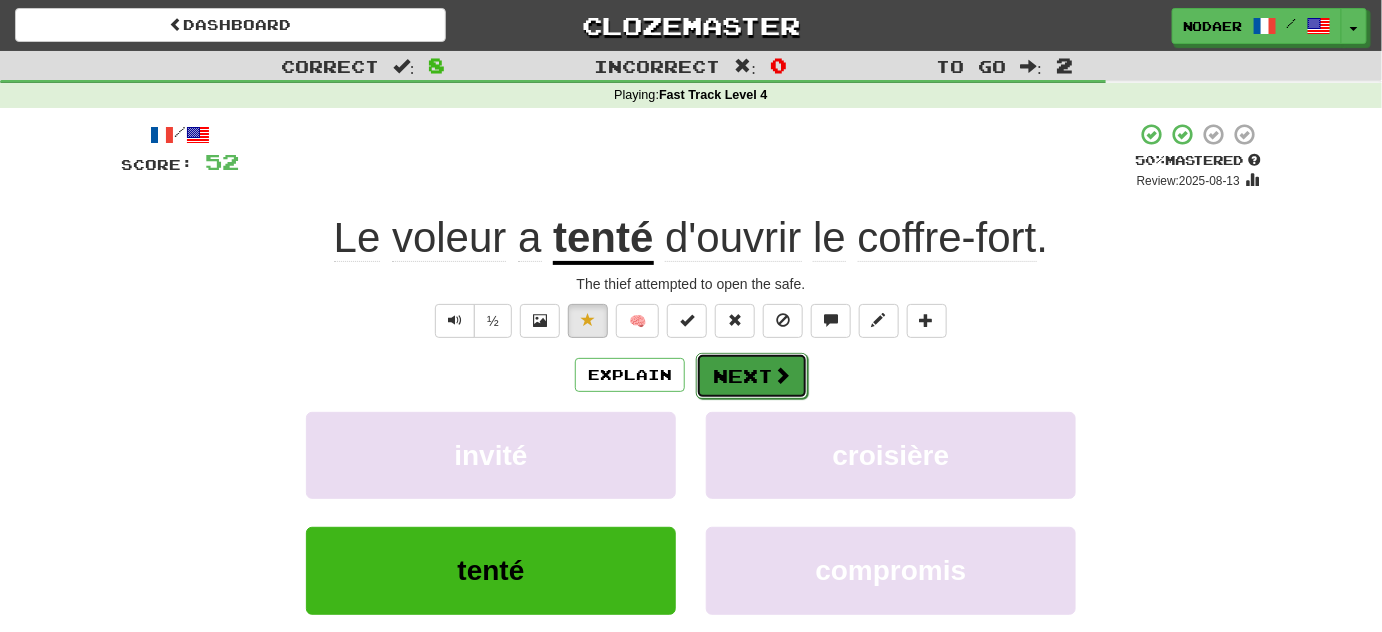 click on "Next" at bounding box center [752, 376] 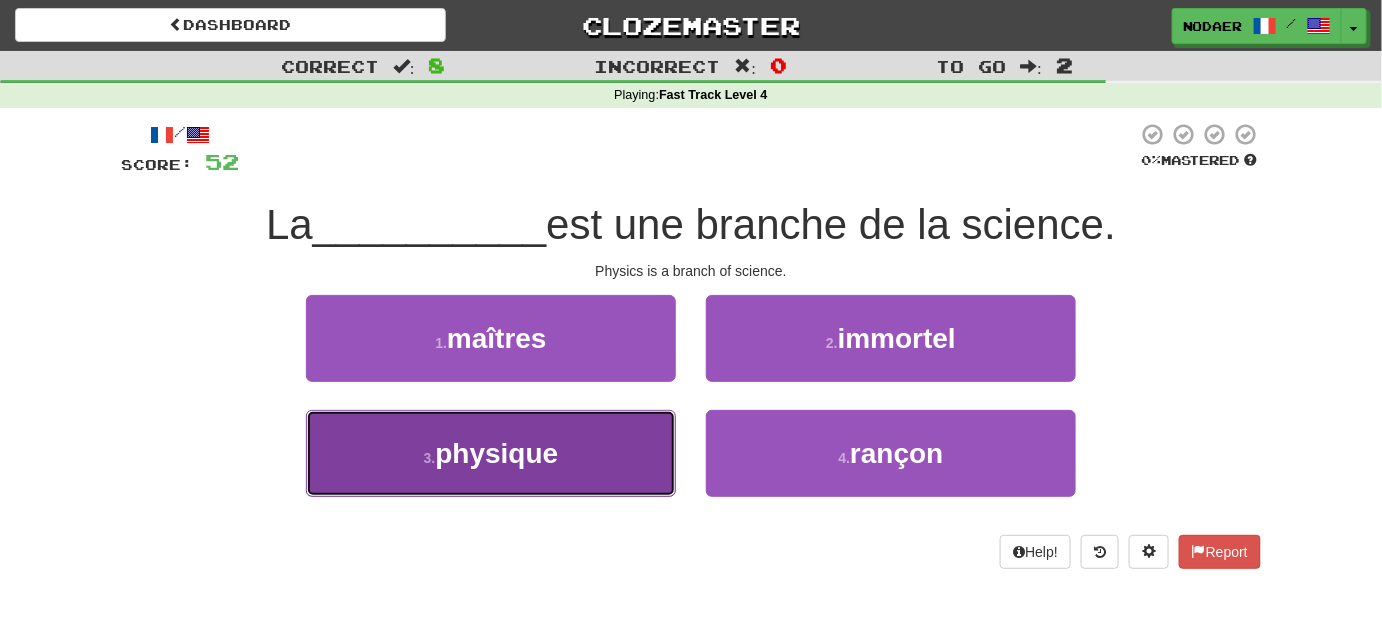 click on "[NUMBER] . physique" at bounding box center (491, 453) 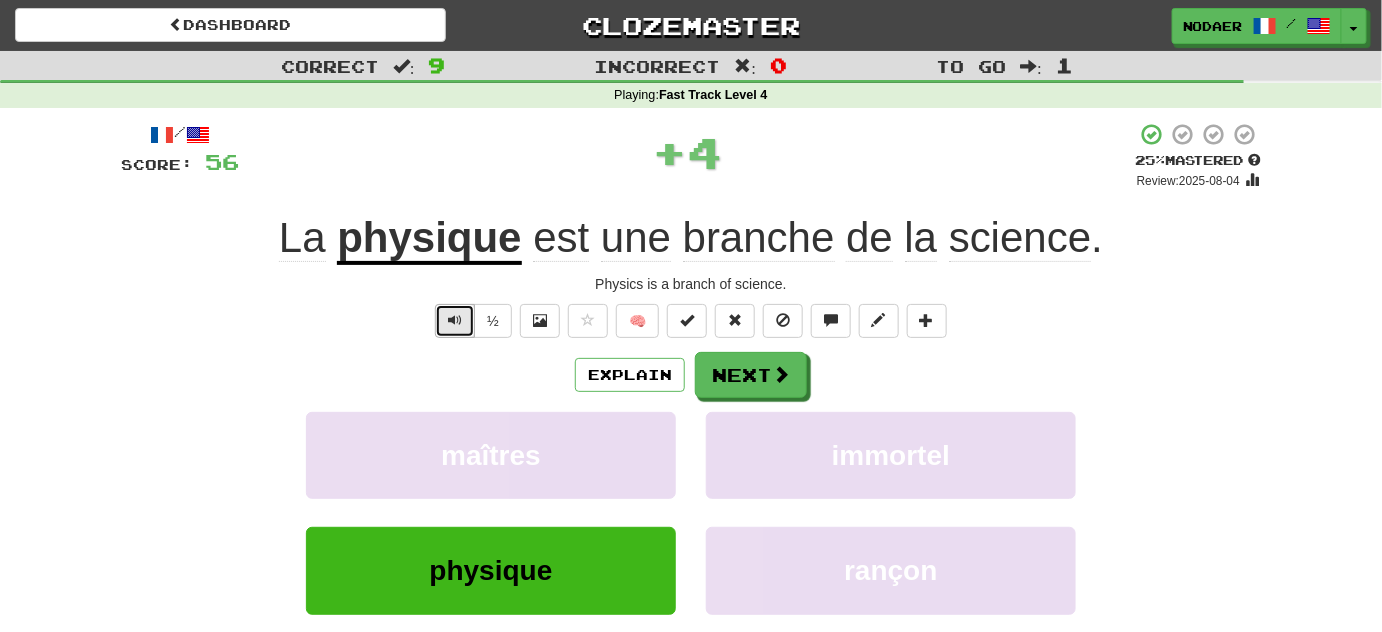 click at bounding box center (455, 320) 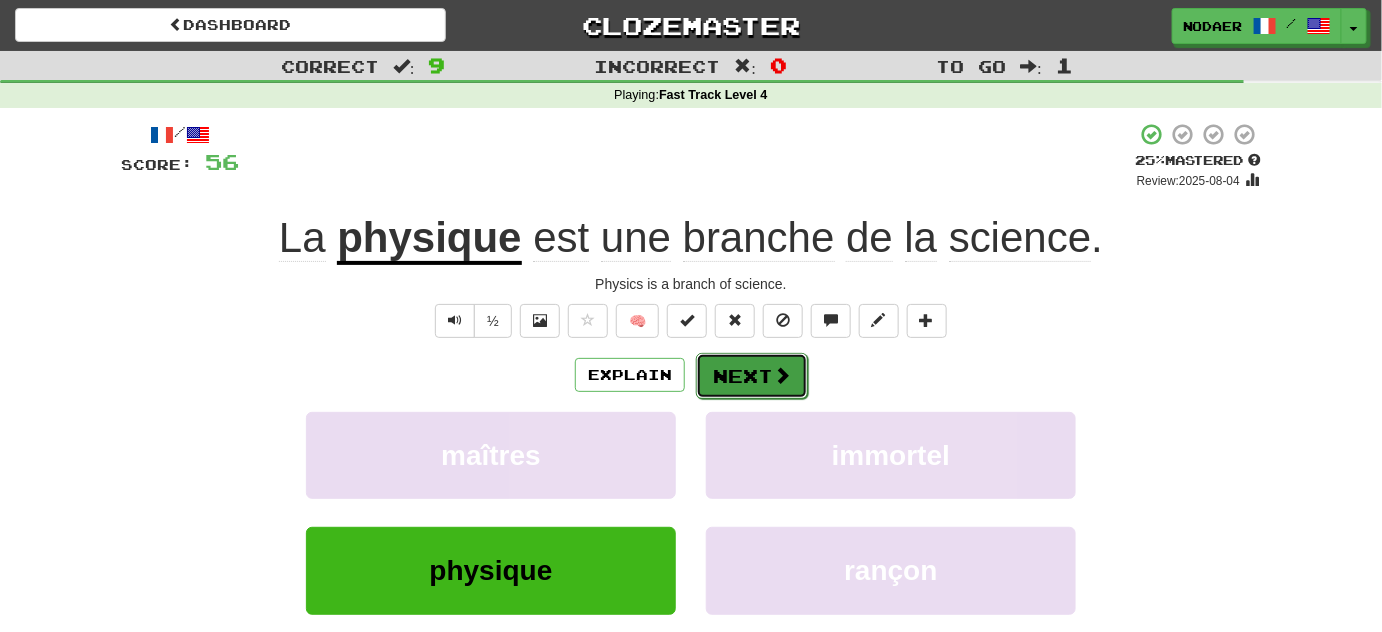 click at bounding box center [782, 375] 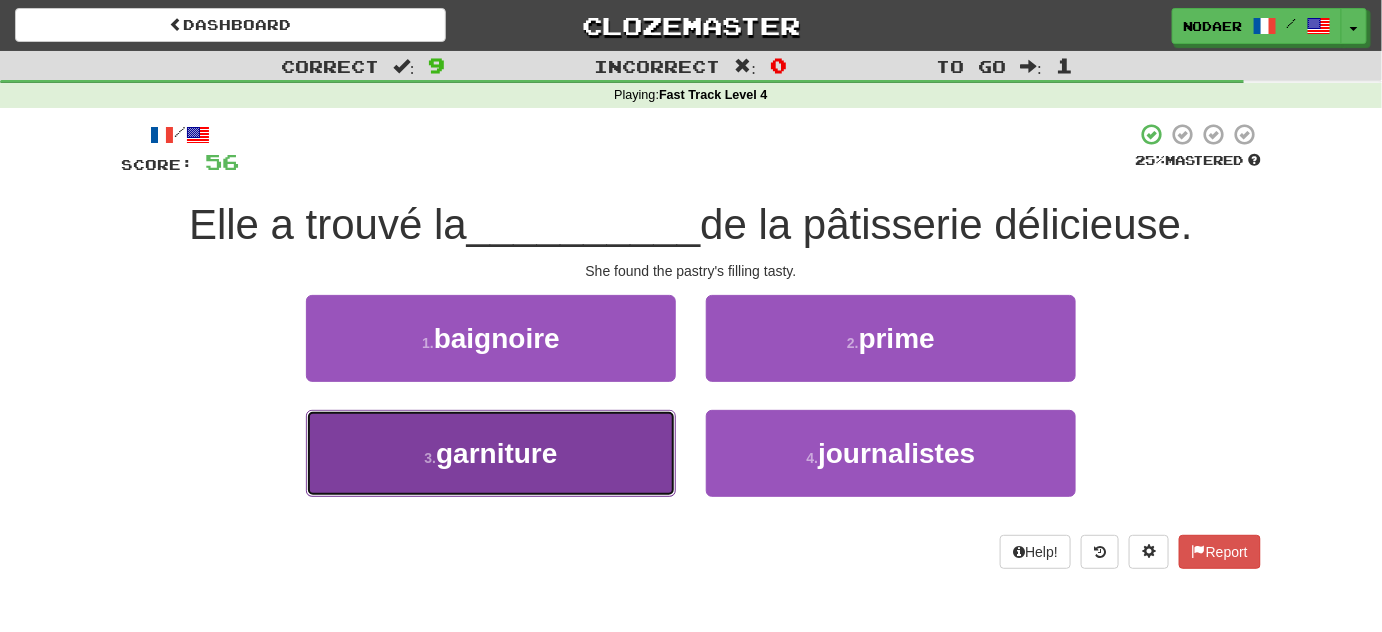 click on "[NUMBER] . garniture" at bounding box center [491, 453] 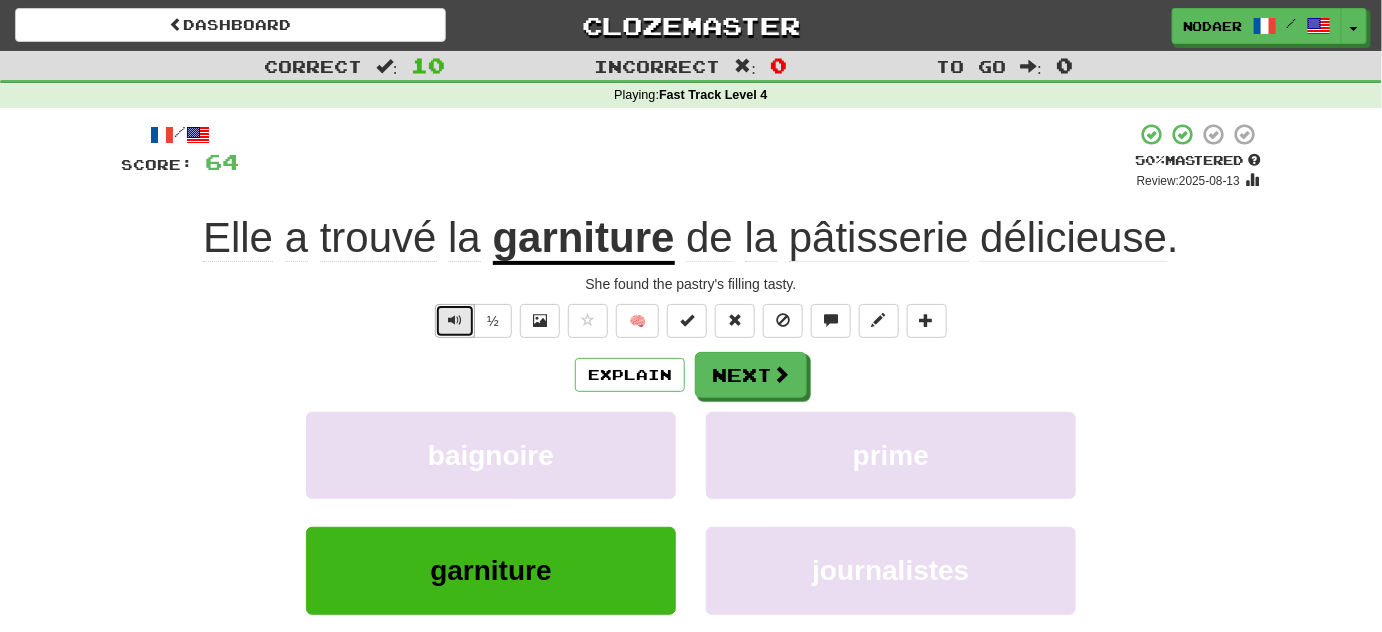 click at bounding box center (455, 320) 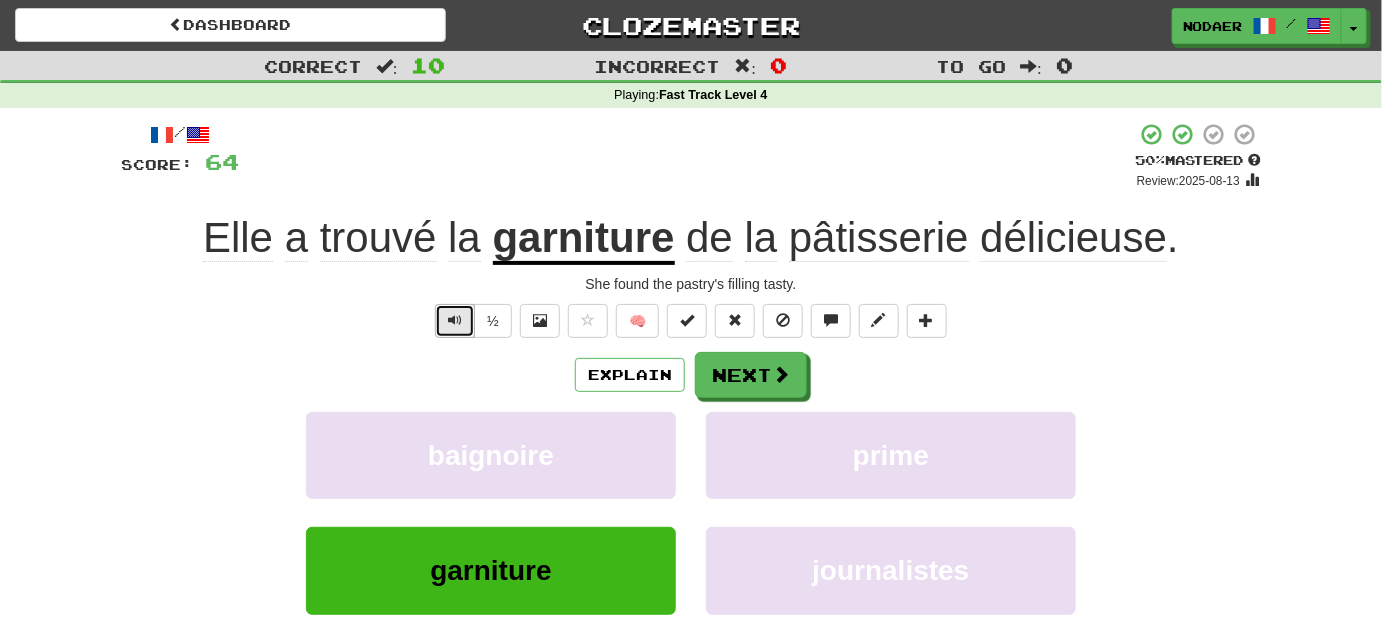 click at bounding box center (455, 320) 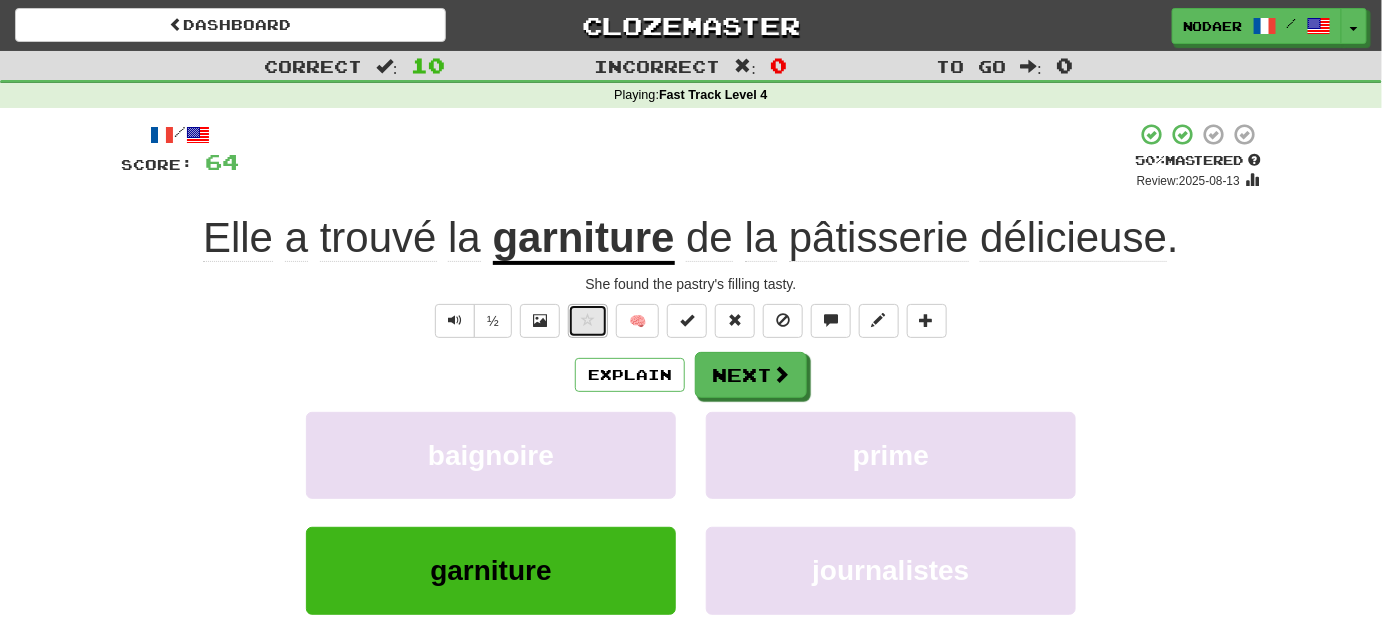 click at bounding box center (588, 321) 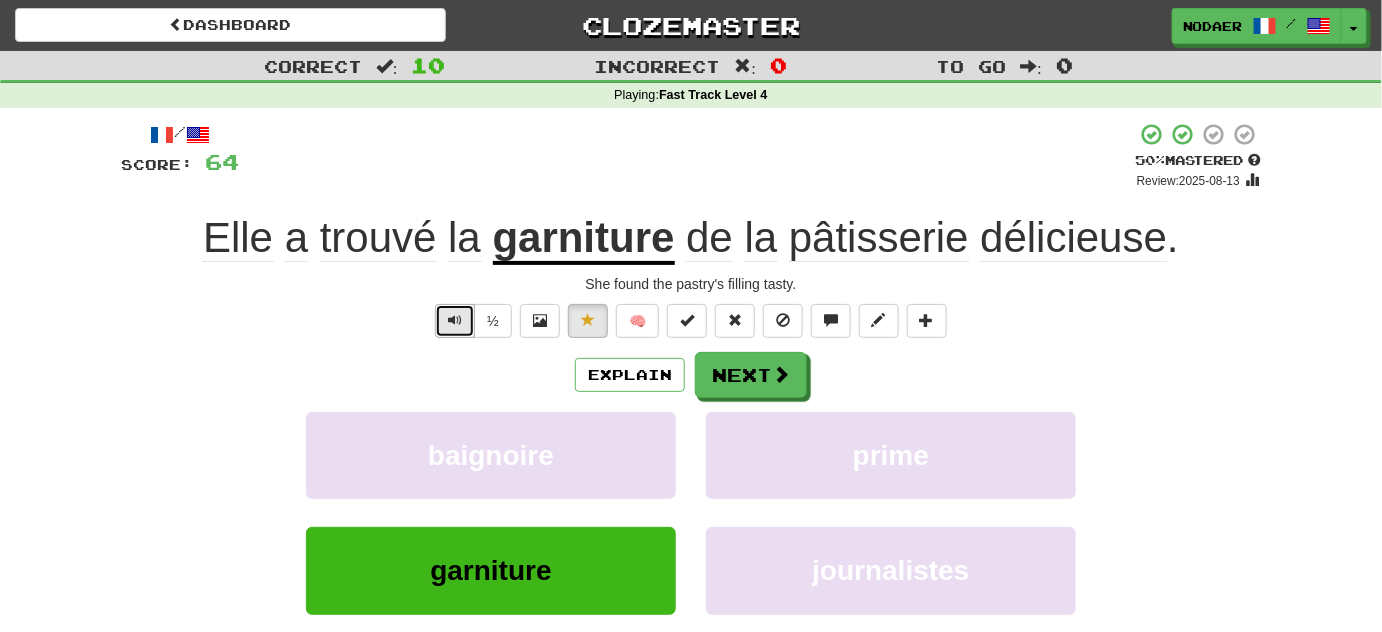 click at bounding box center [455, 321] 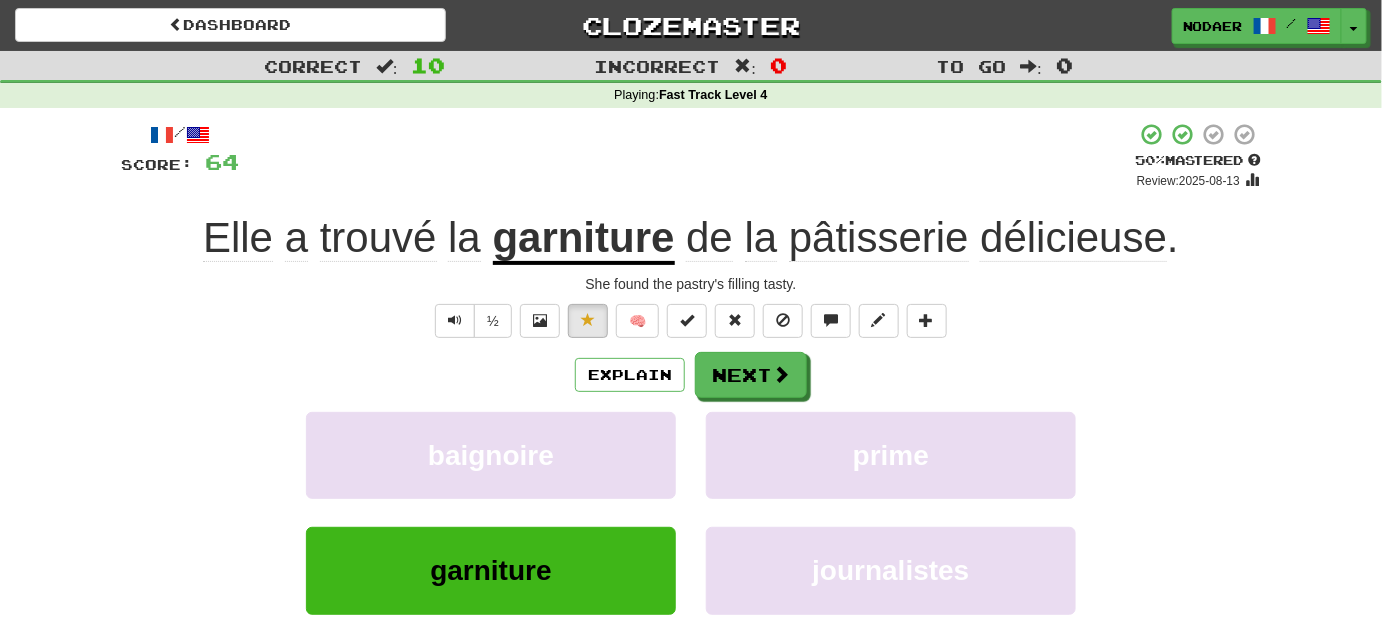 click on "½" at bounding box center (471, 321) 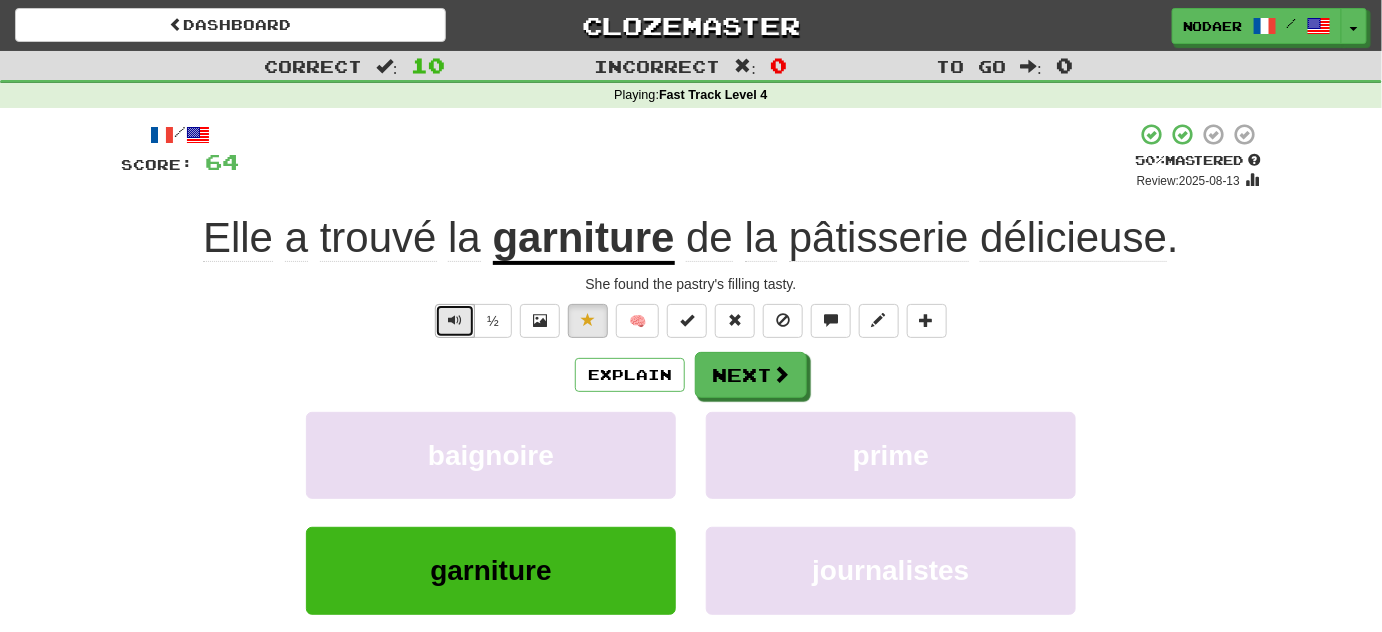 click at bounding box center [455, 320] 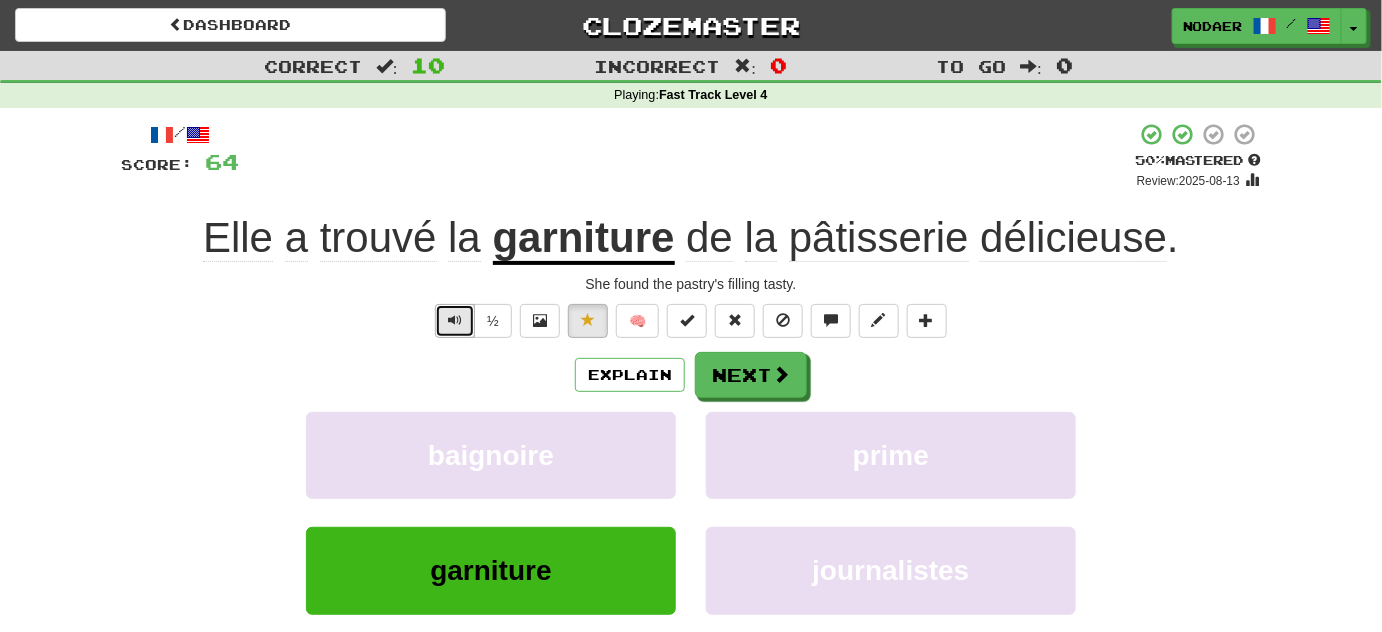 click at bounding box center (455, 321) 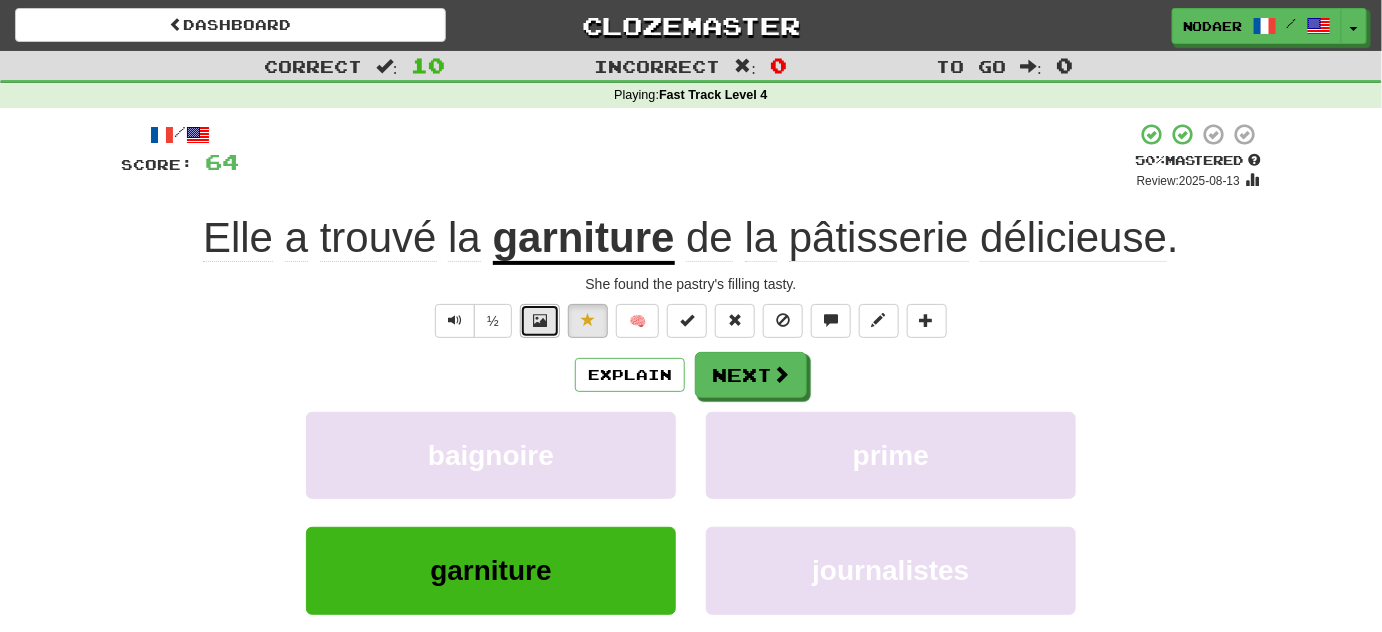 click at bounding box center [540, 321] 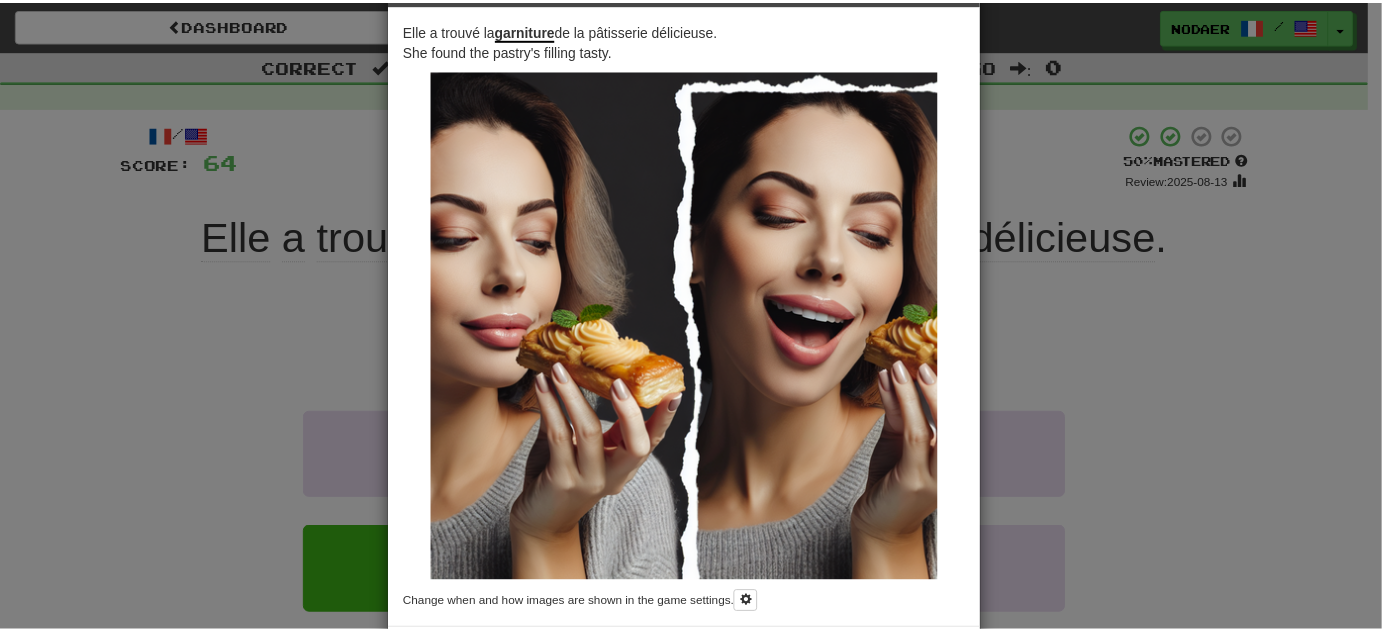 scroll, scrollTop: 90, scrollLeft: 0, axis: vertical 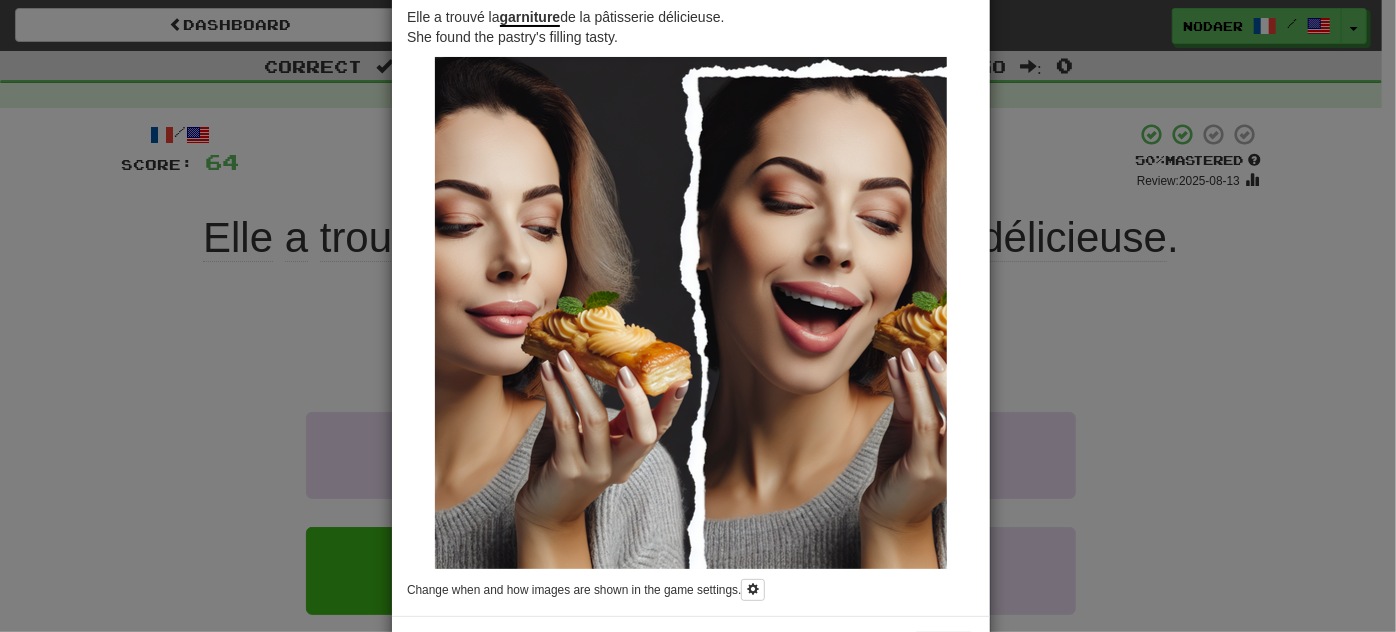 click on "× Image Elle a trouvé la garniture de la pâtisserie délicieuse. She found the pastry's filling tasty. Change when and how images are shown in the game settings. Images are in beta. Like them? Hate them? Let us know ! Close" at bounding box center [698, 316] 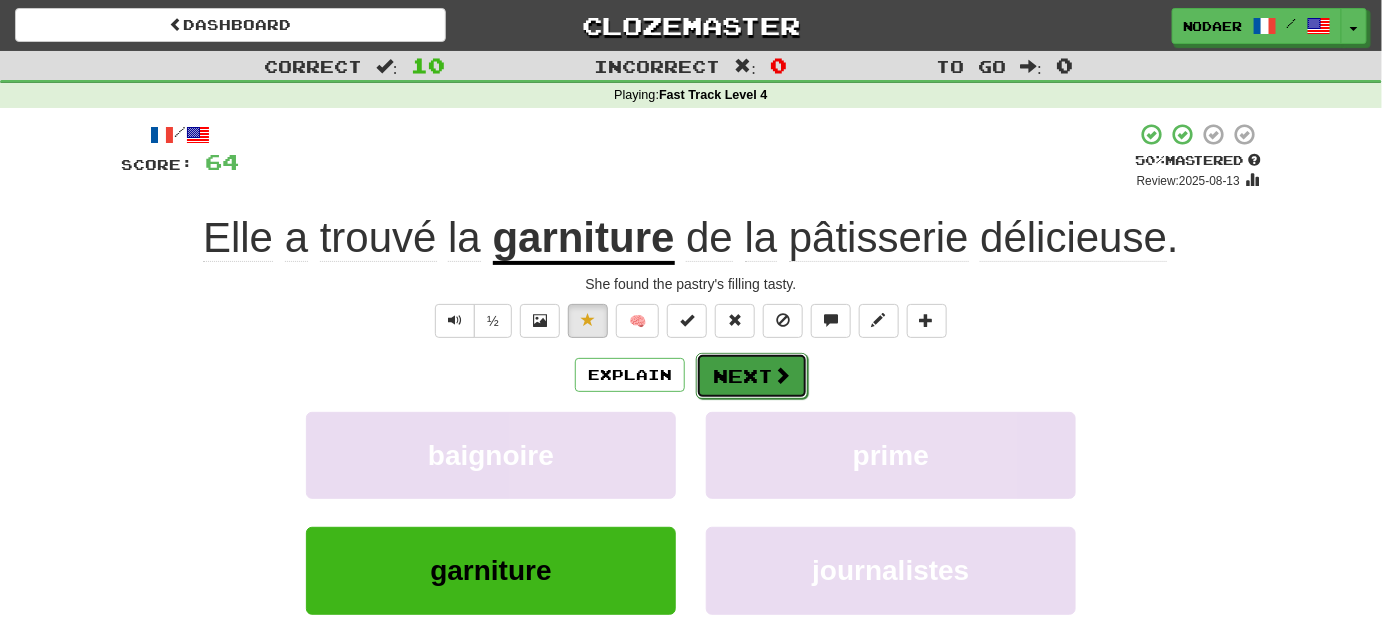 click on "Next" at bounding box center [752, 376] 